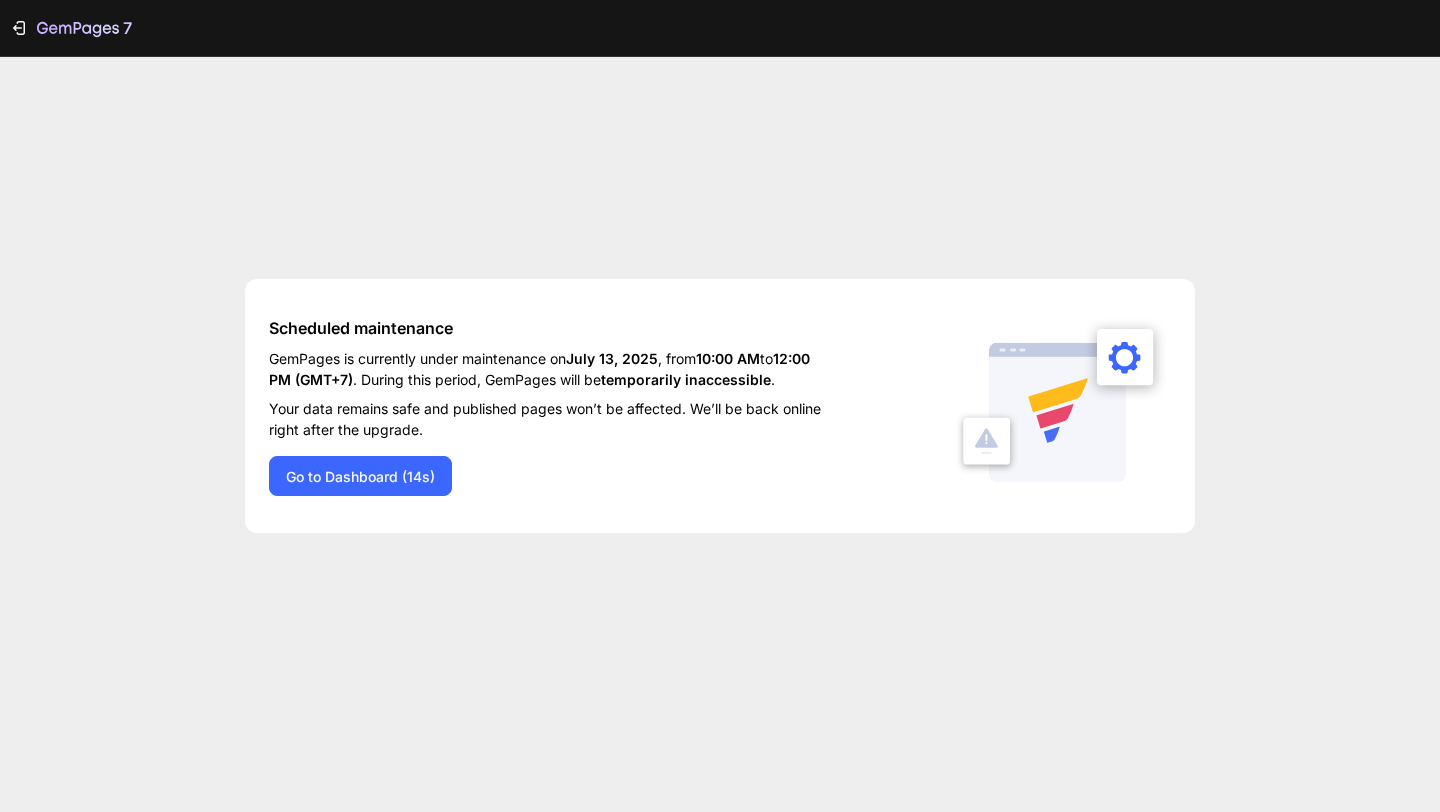 scroll, scrollTop: 0, scrollLeft: 0, axis: both 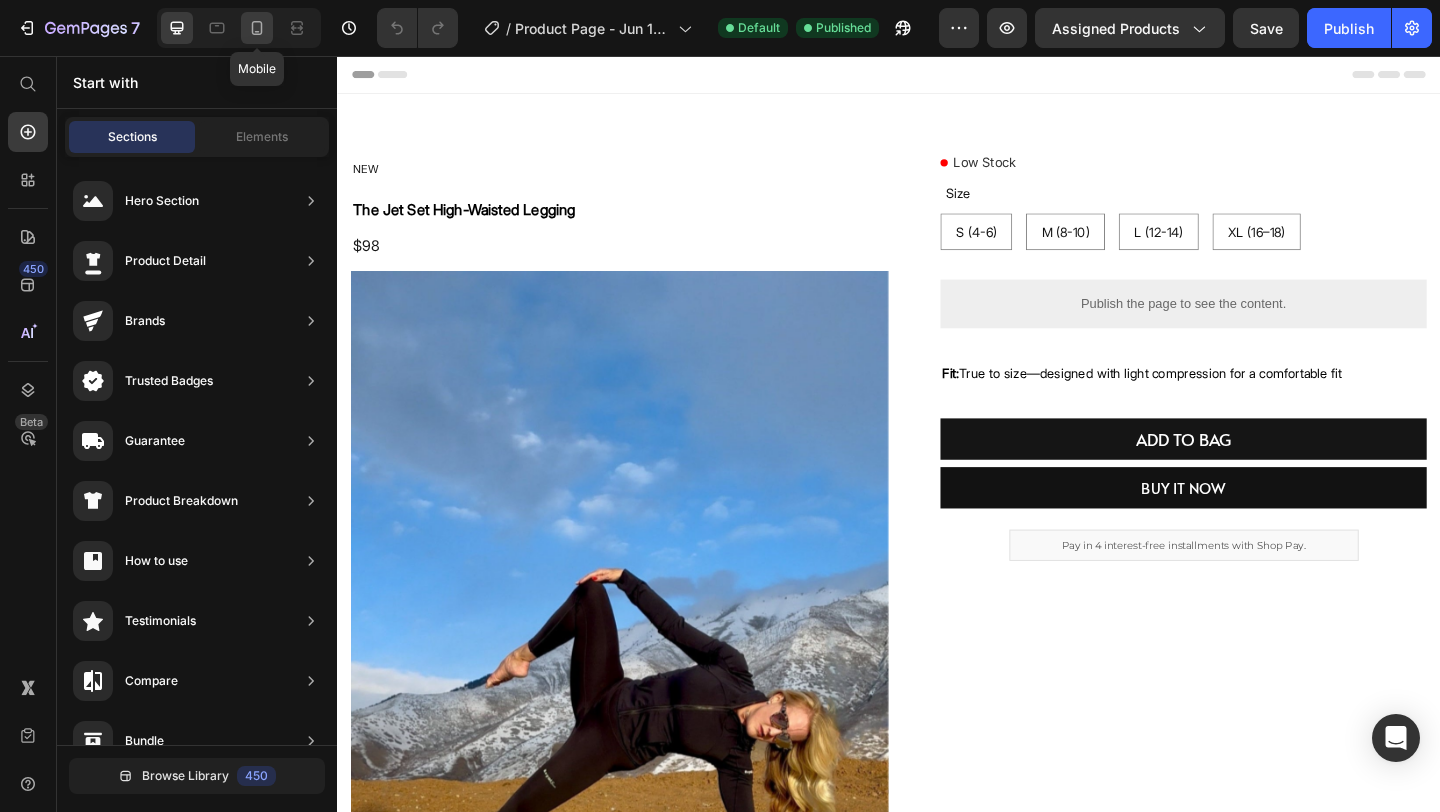 click 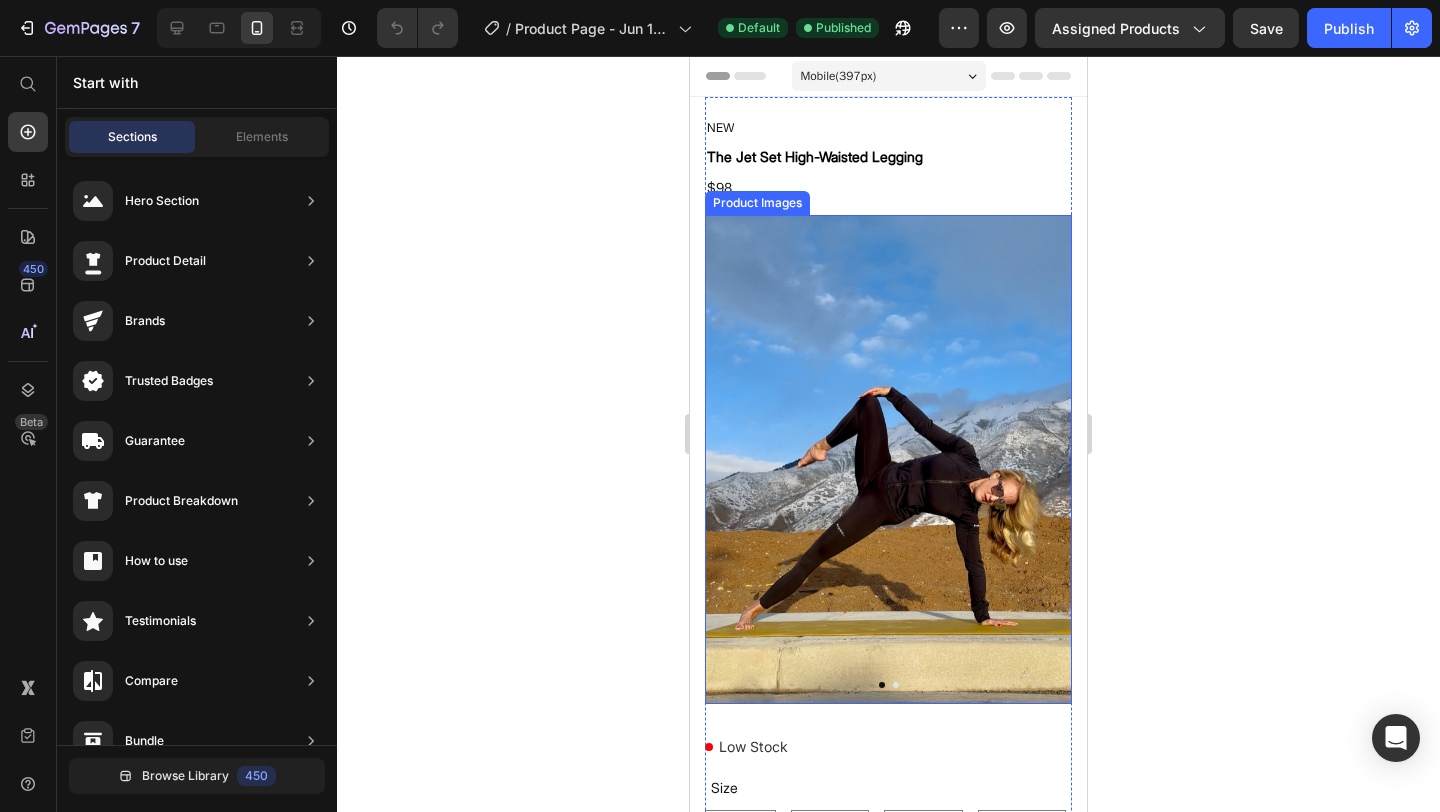 scroll, scrollTop: 9, scrollLeft: 0, axis: vertical 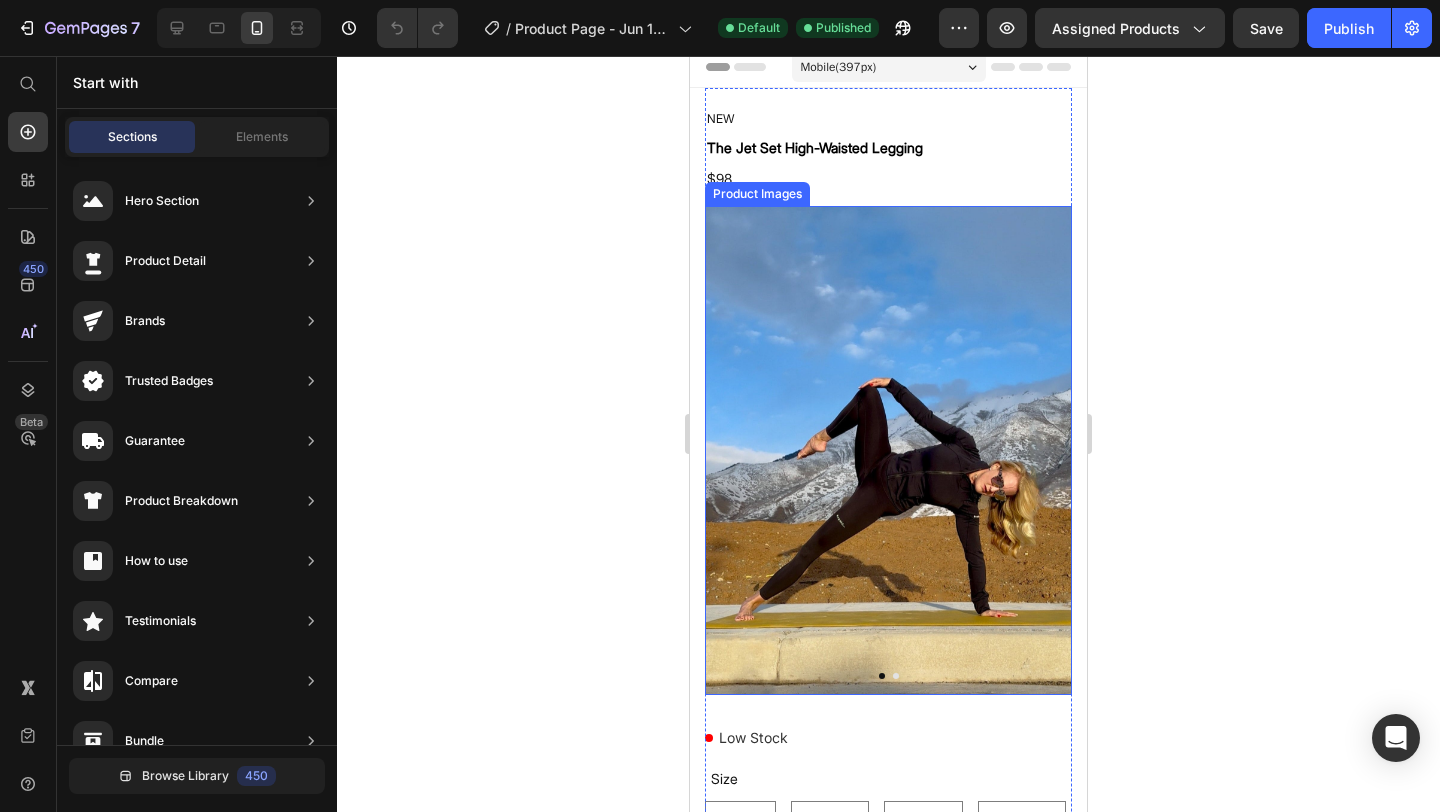 click at bounding box center (888, 450) 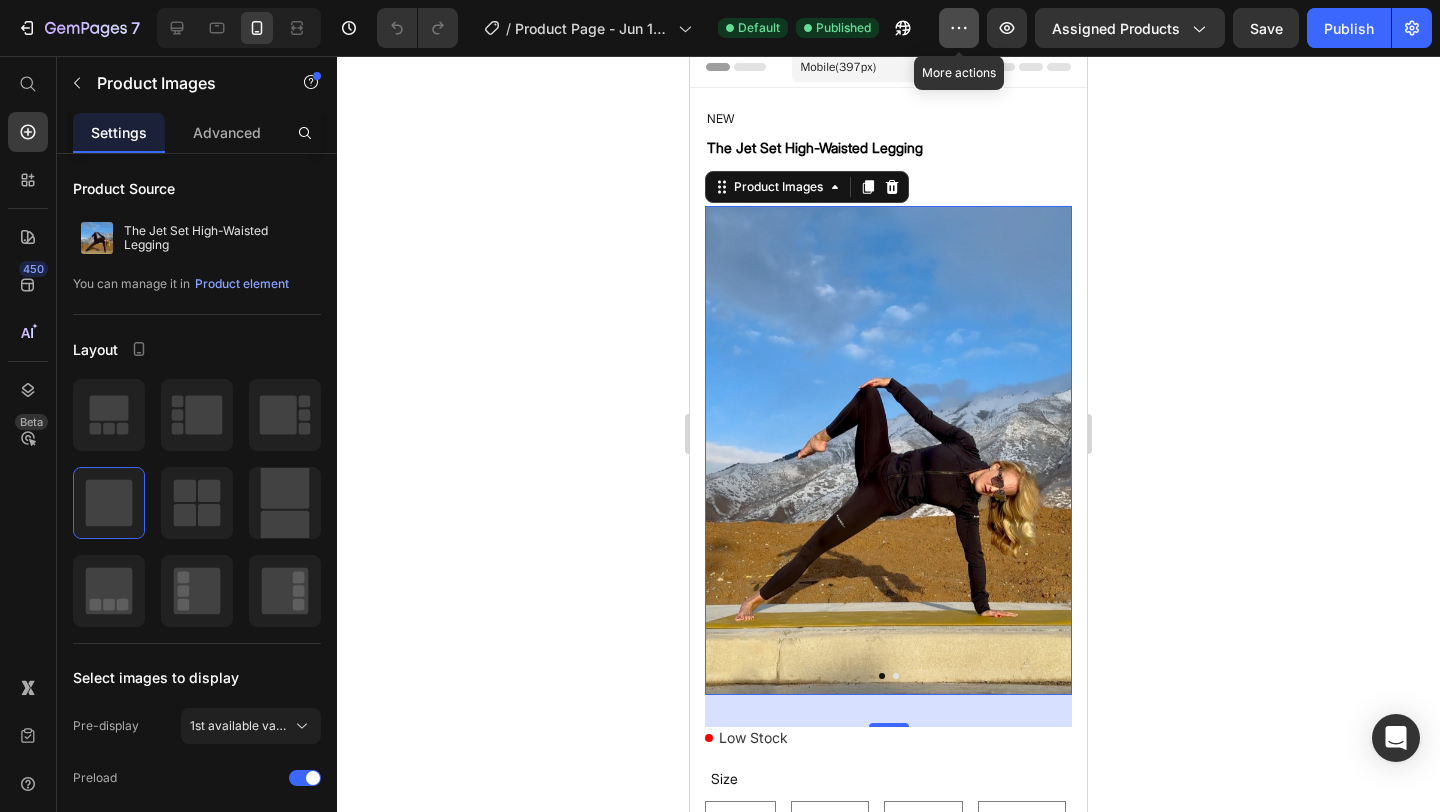 click 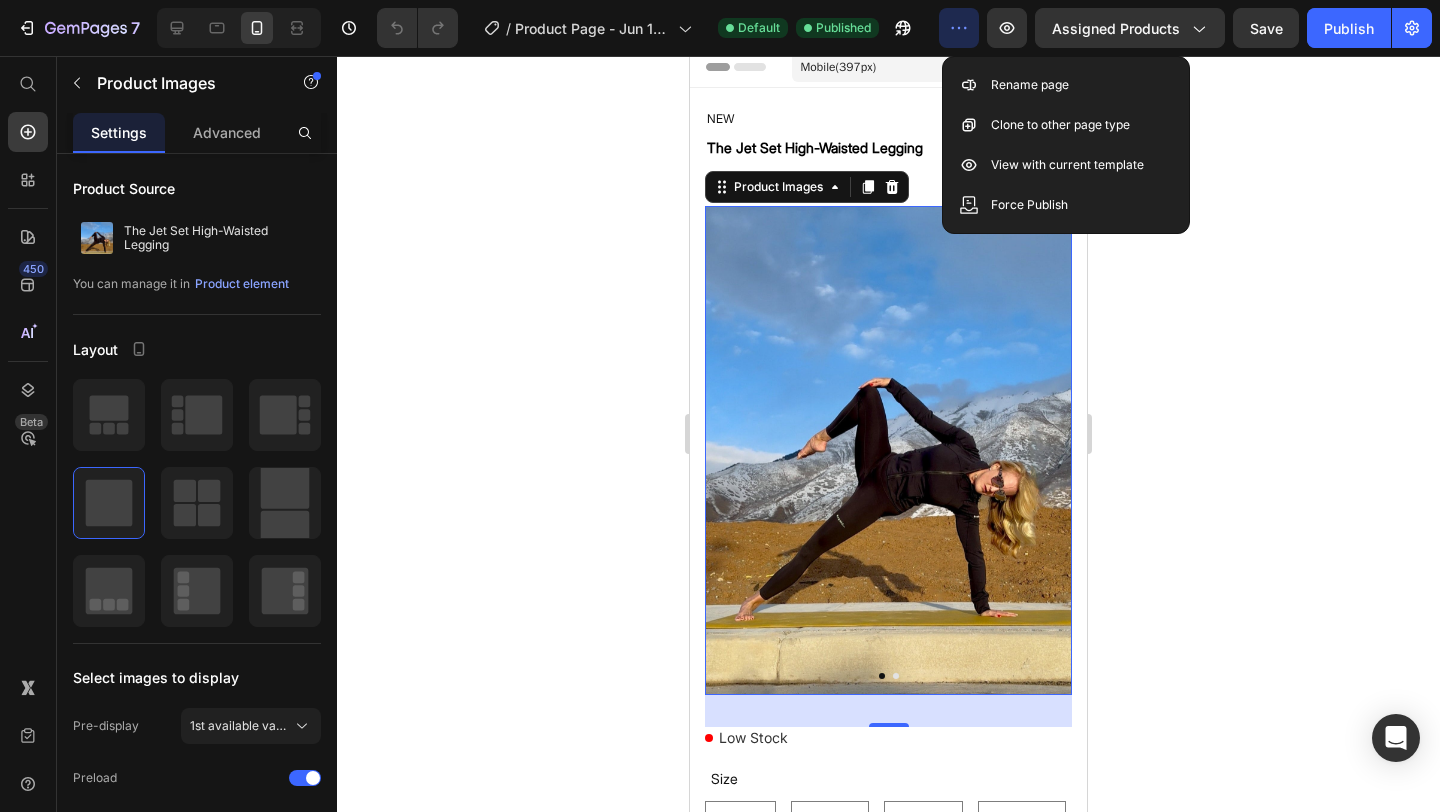click 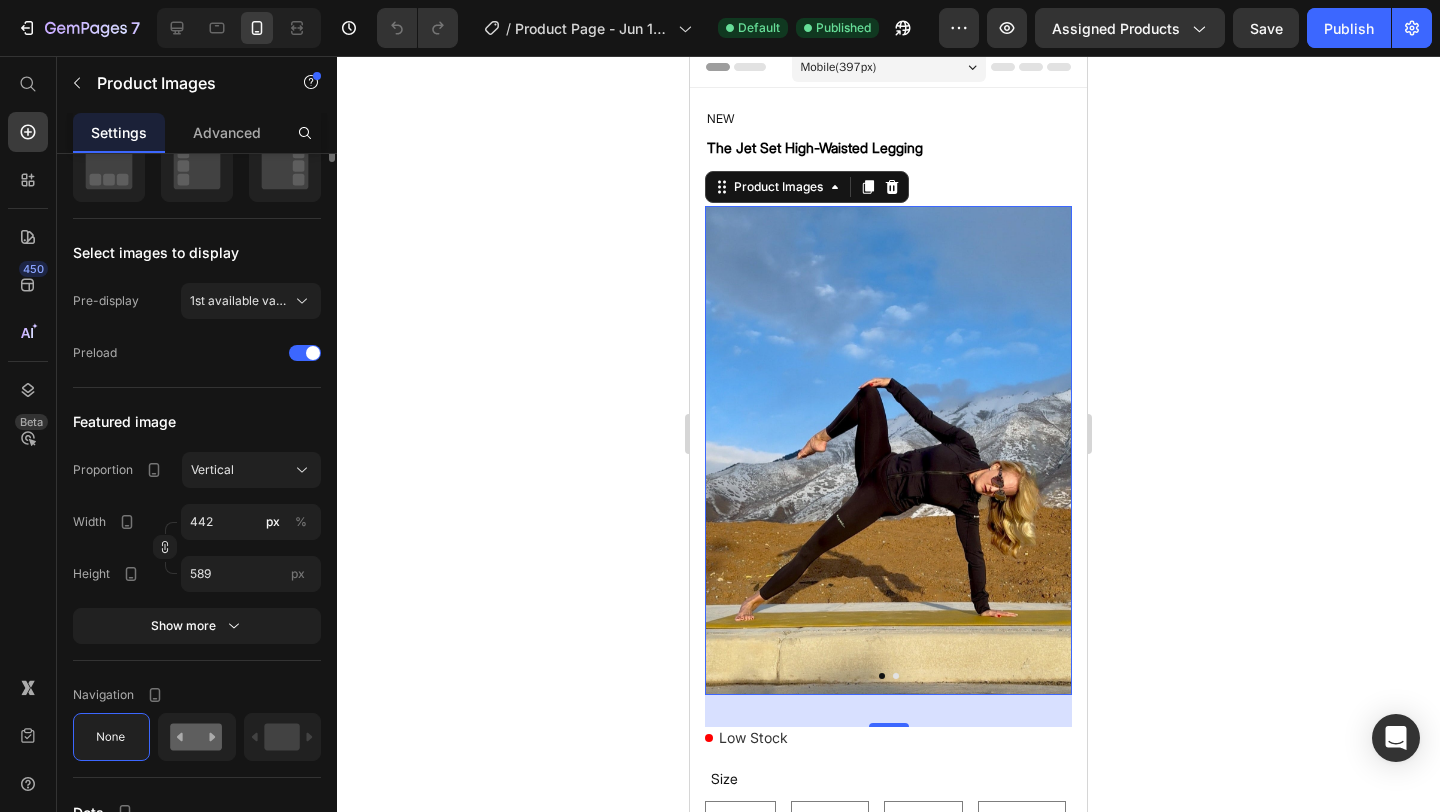 scroll, scrollTop: 0, scrollLeft: 0, axis: both 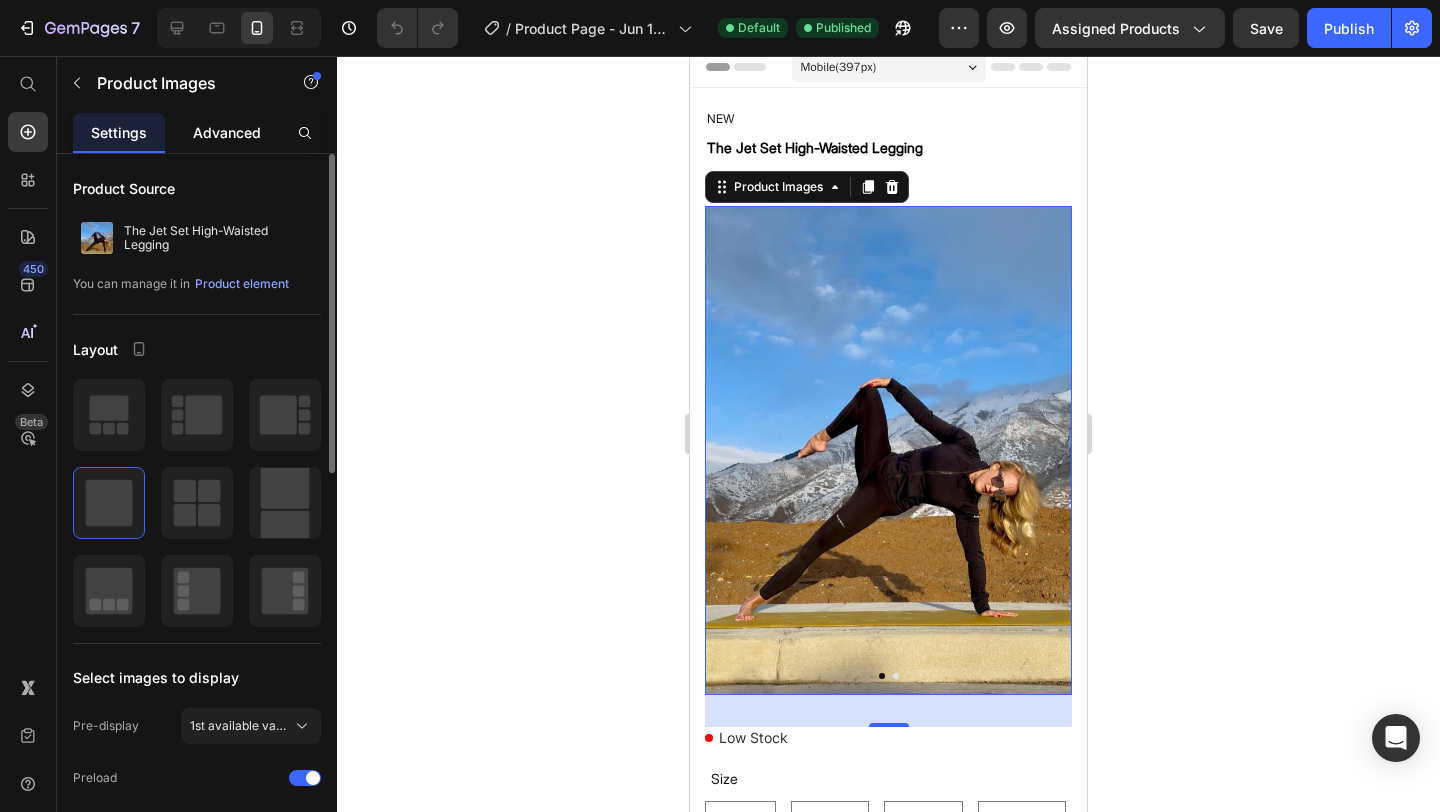 click on "Advanced" at bounding box center (227, 132) 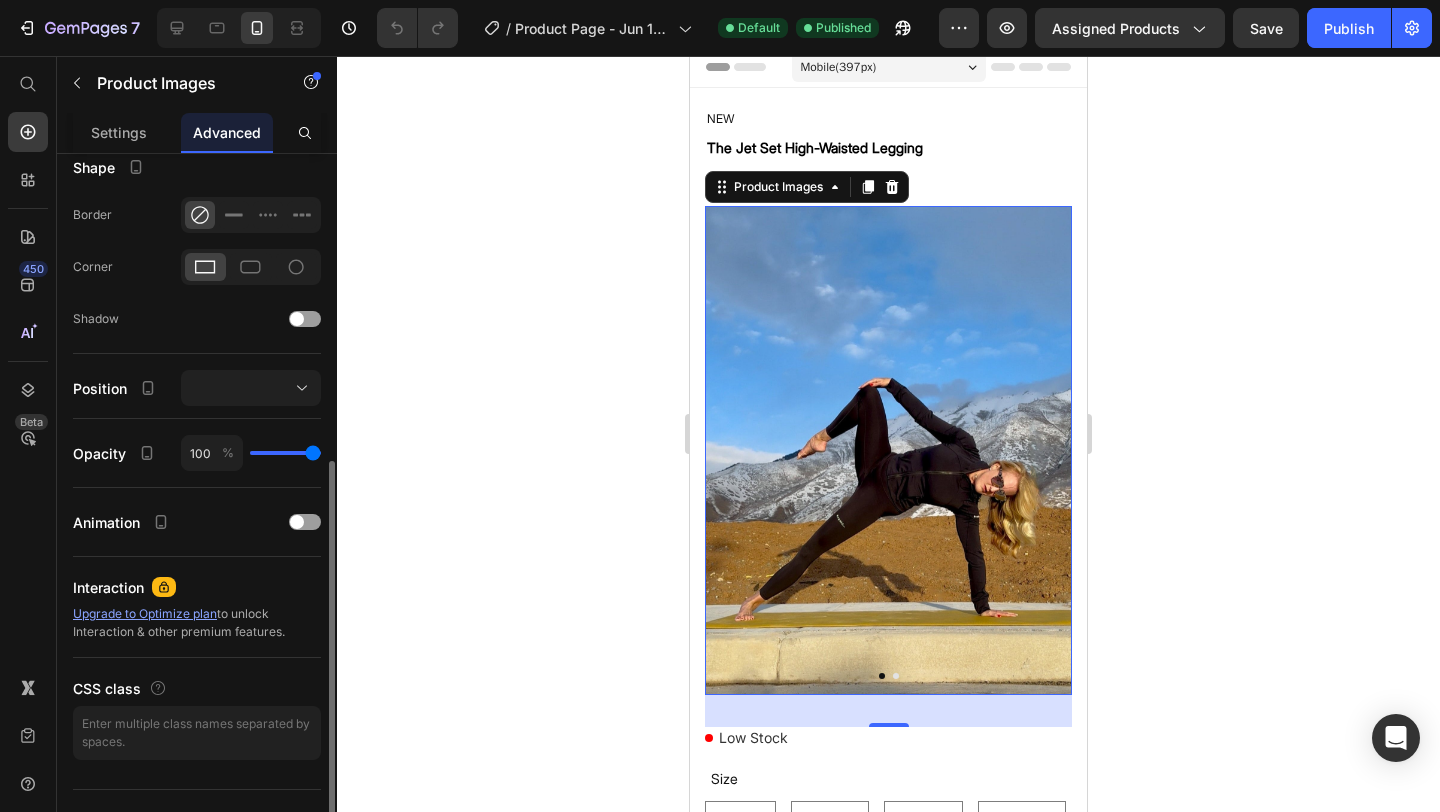 scroll, scrollTop: 554, scrollLeft: 0, axis: vertical 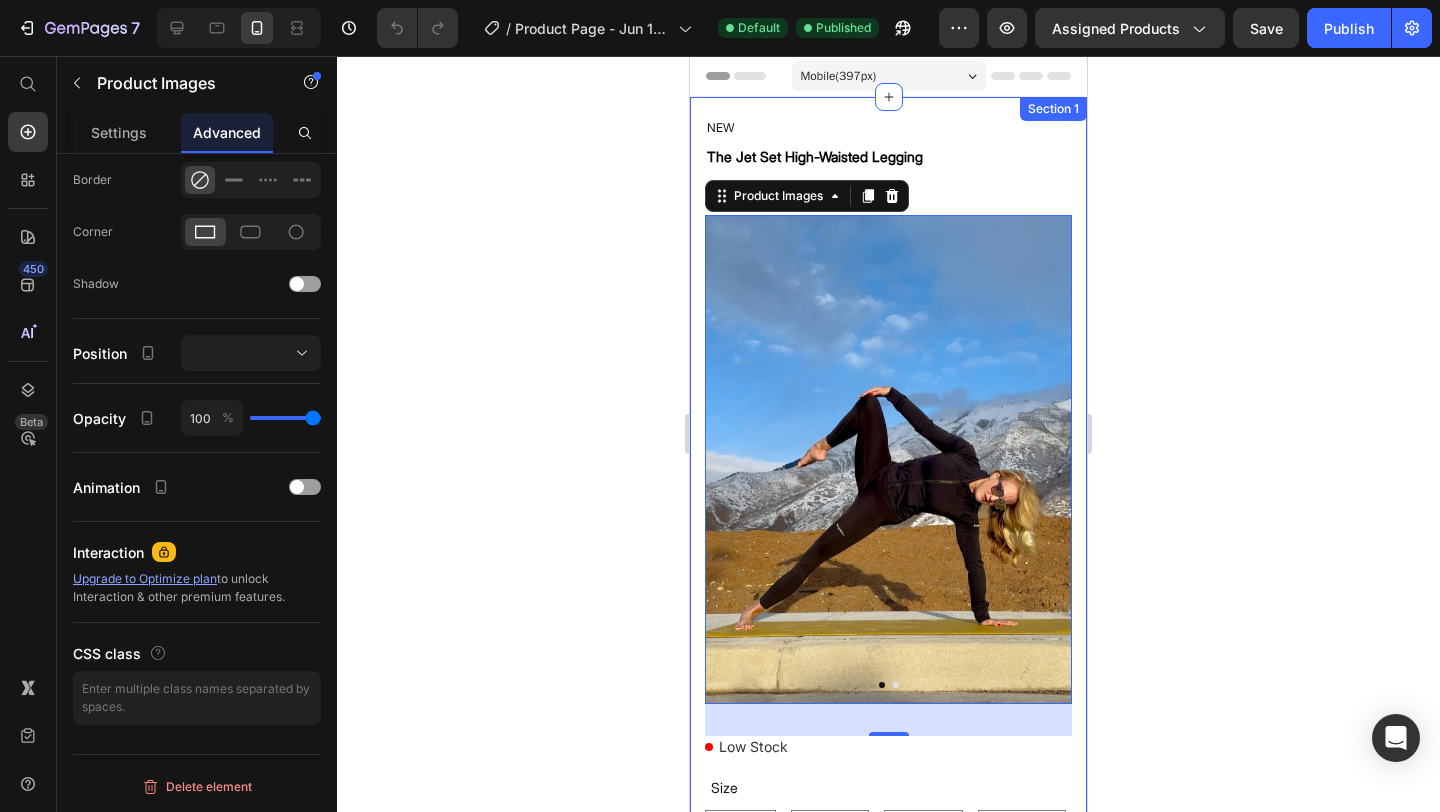 click 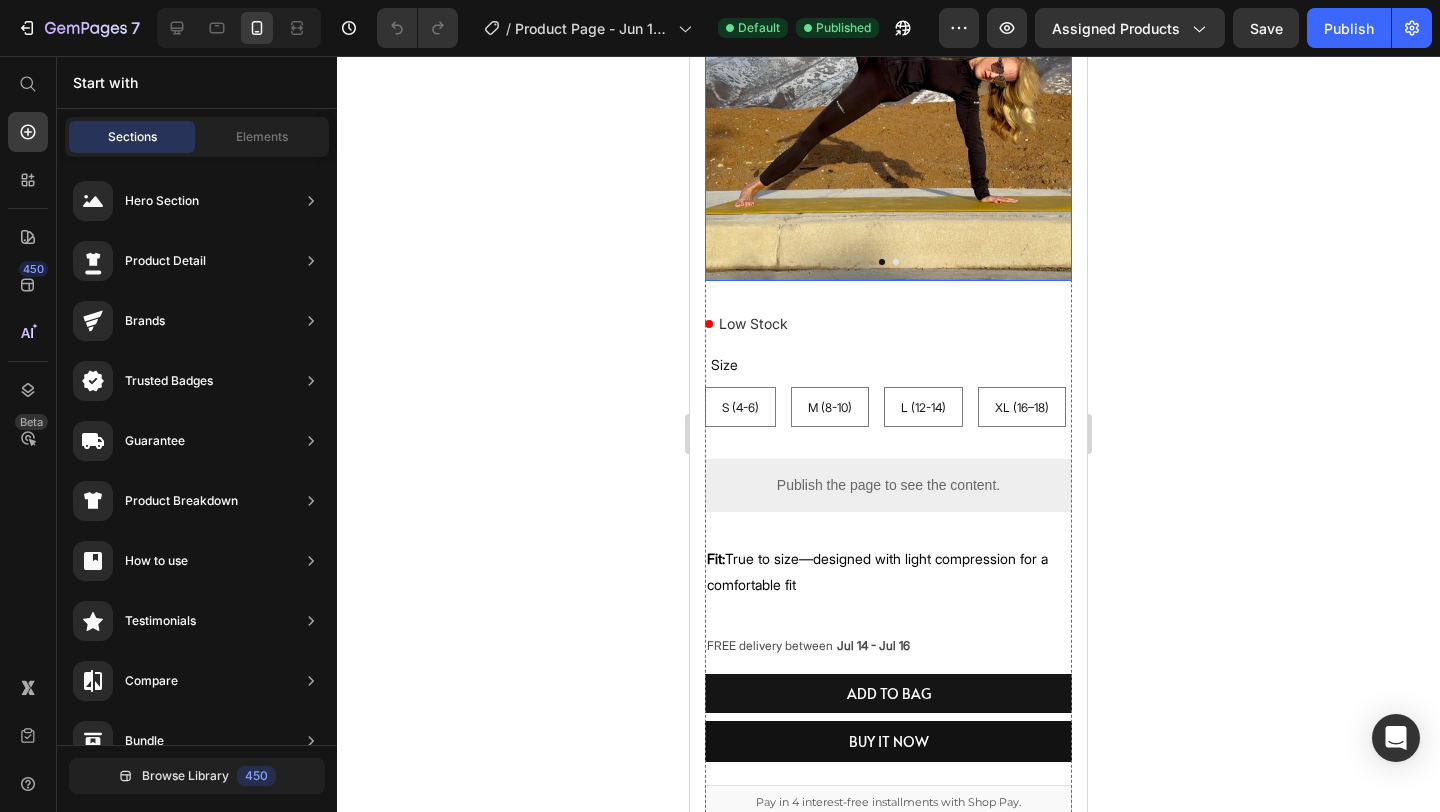 scroll, scrollTop: 425, scrollLeft: 0, axis: vertical 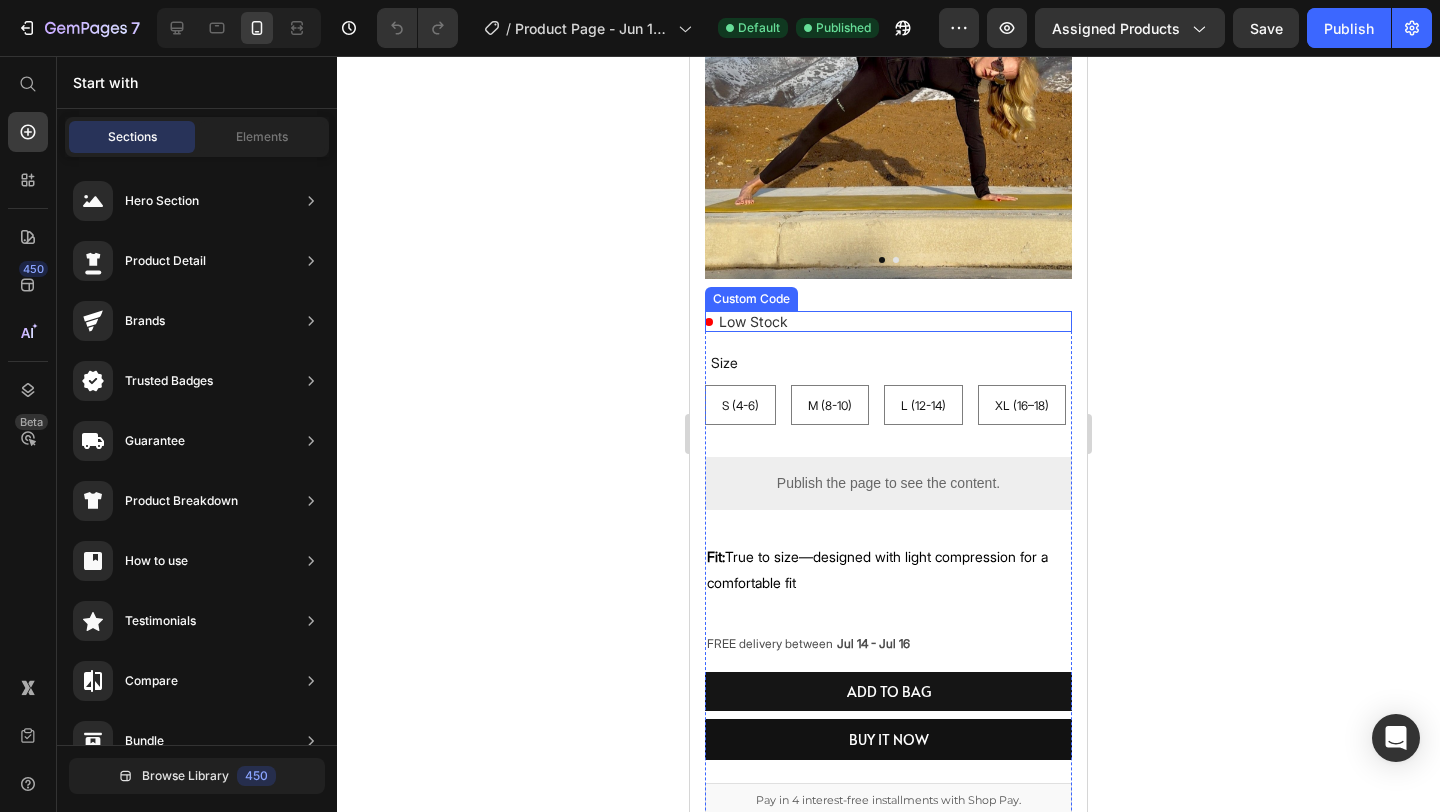 click on "Low Stock" at bounding box center (888, 321) 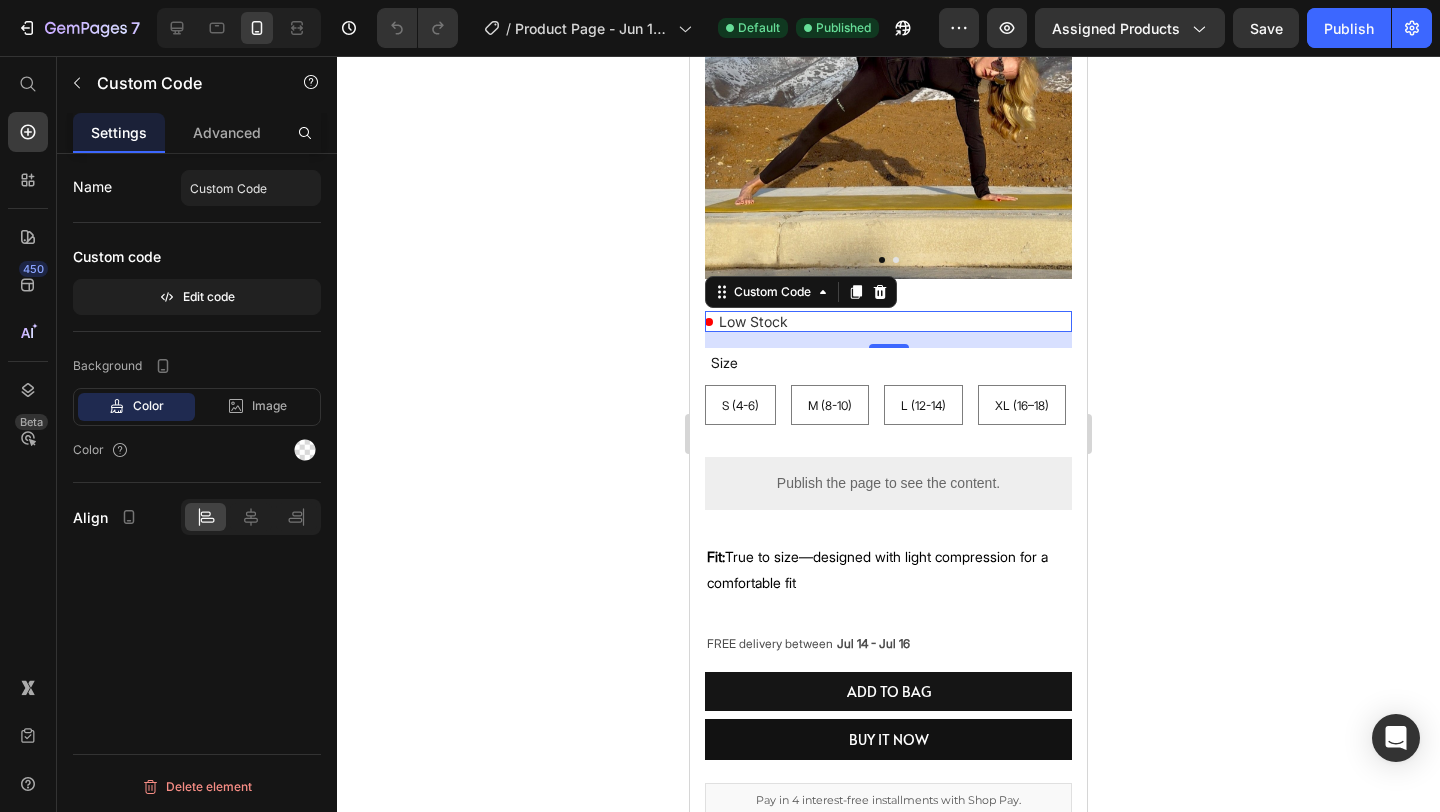 click 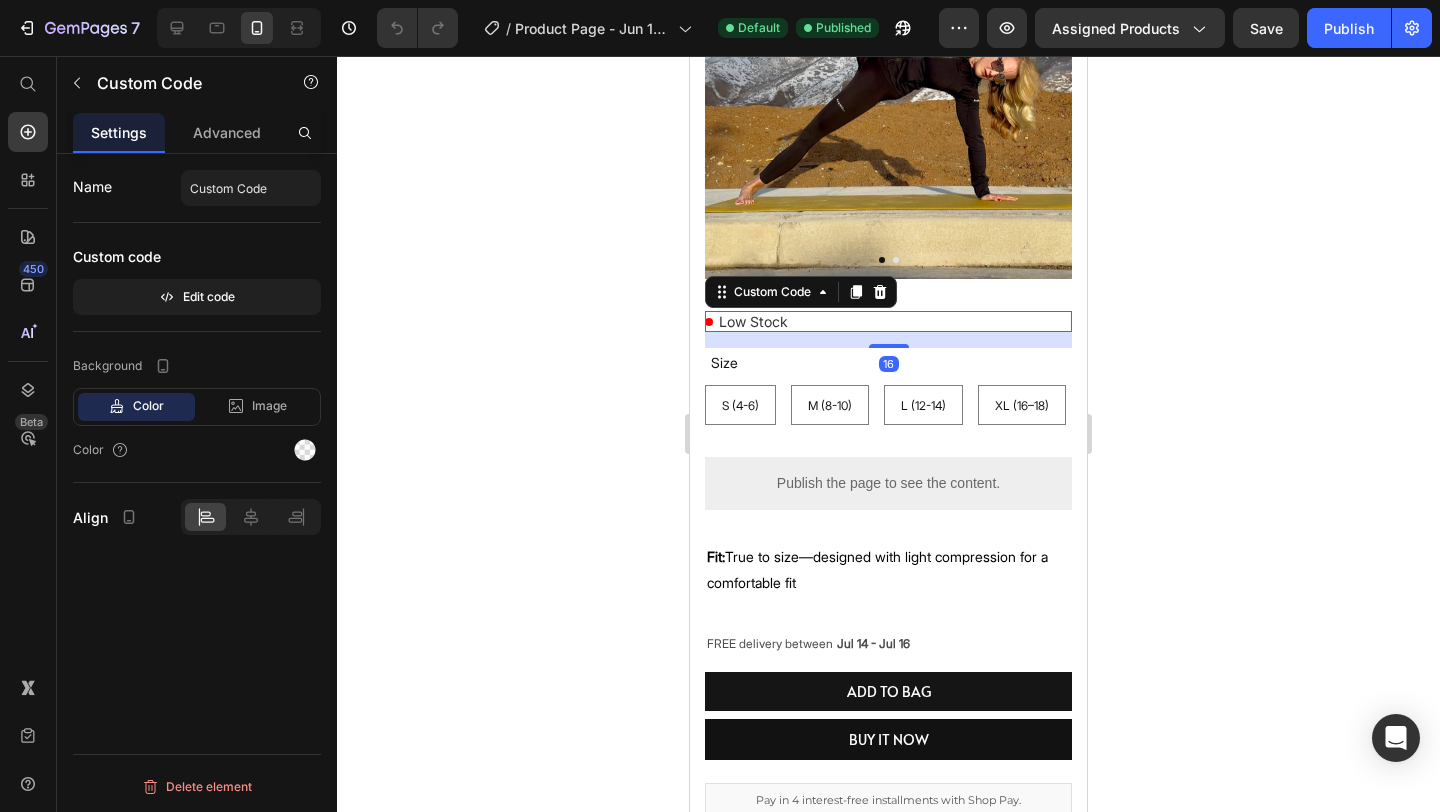 click on "Low Stock" at bounding box center (888, 321) 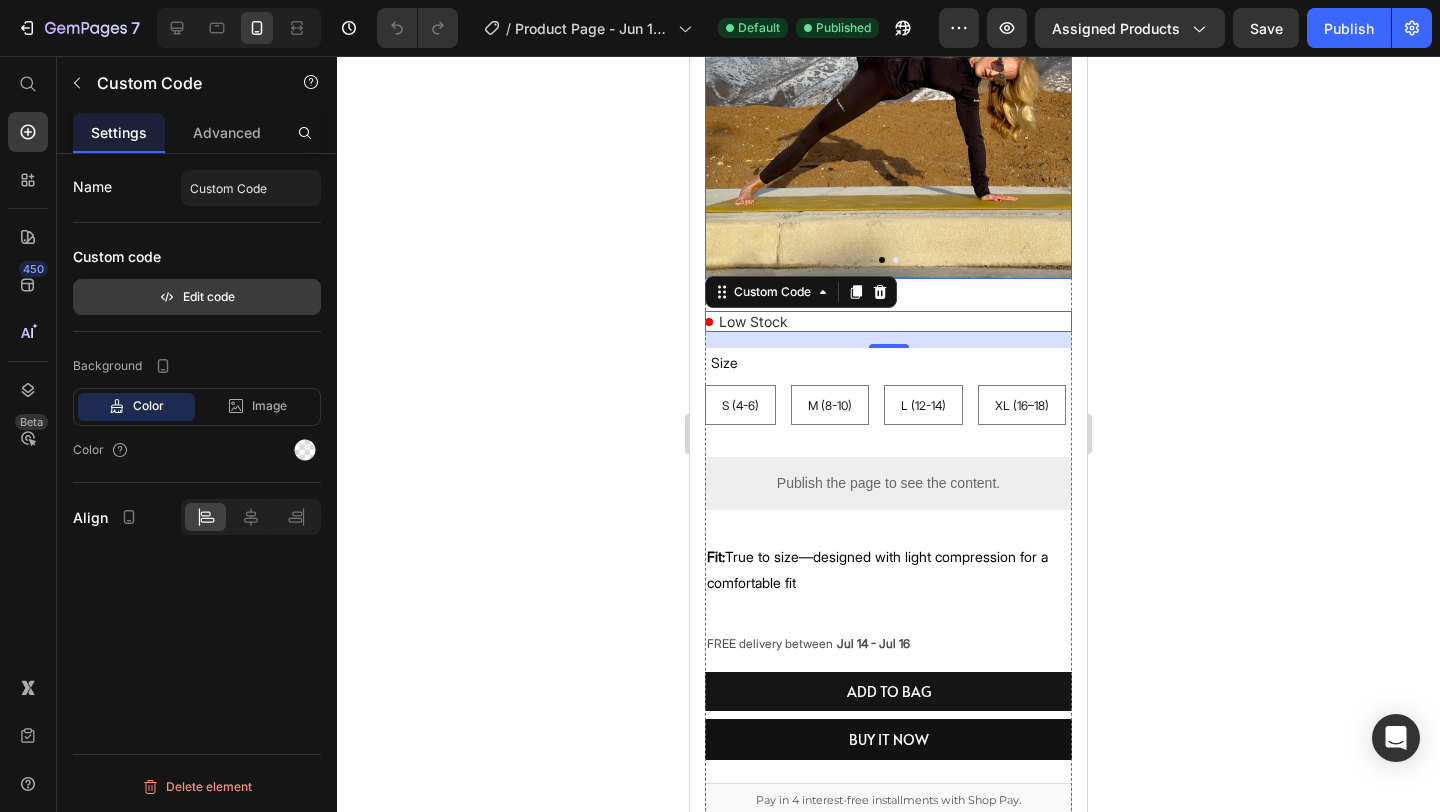 click on "Edit code" at bounding box center (197, 297) 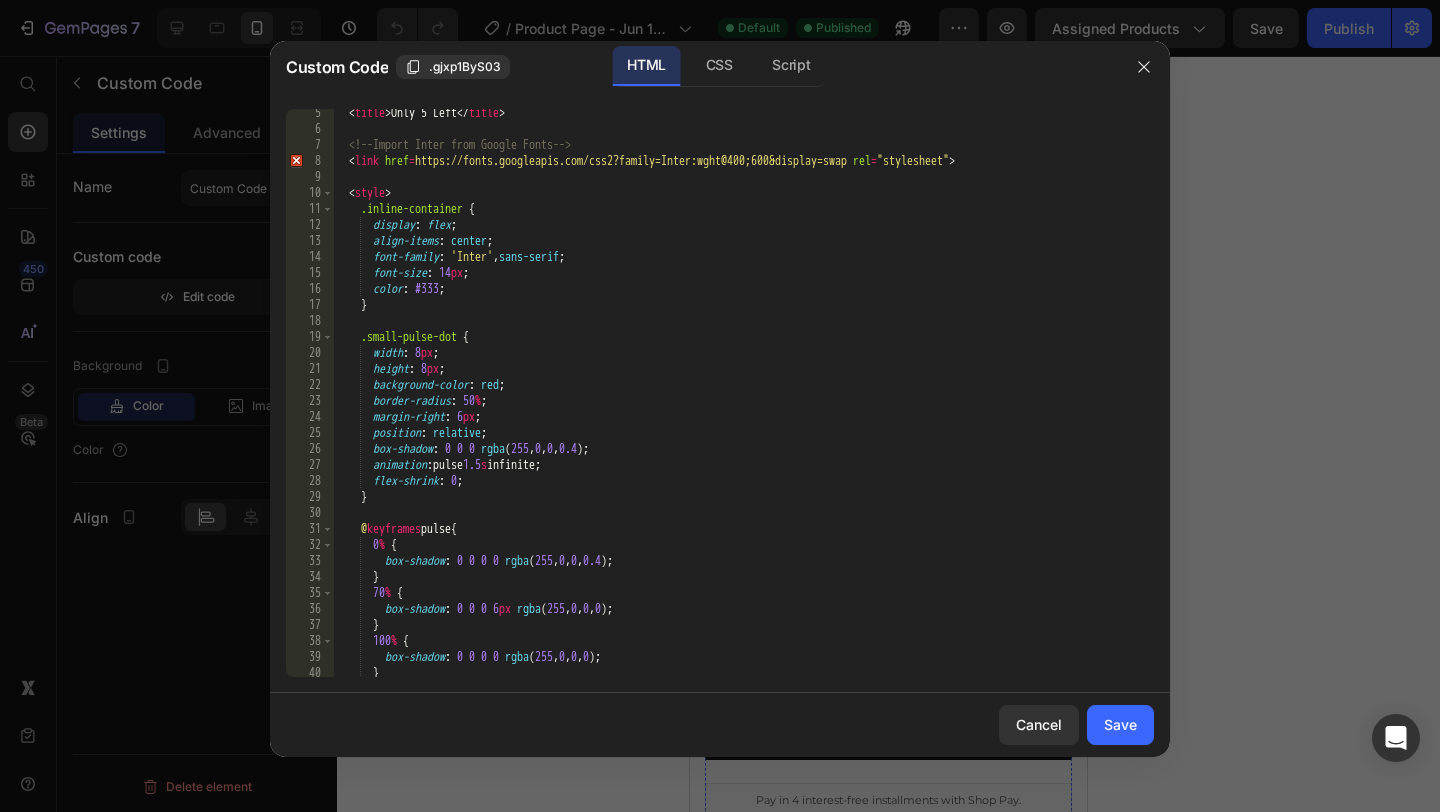 scroll, scrollTop: 248, scrollLeft: 0, axis: vertical 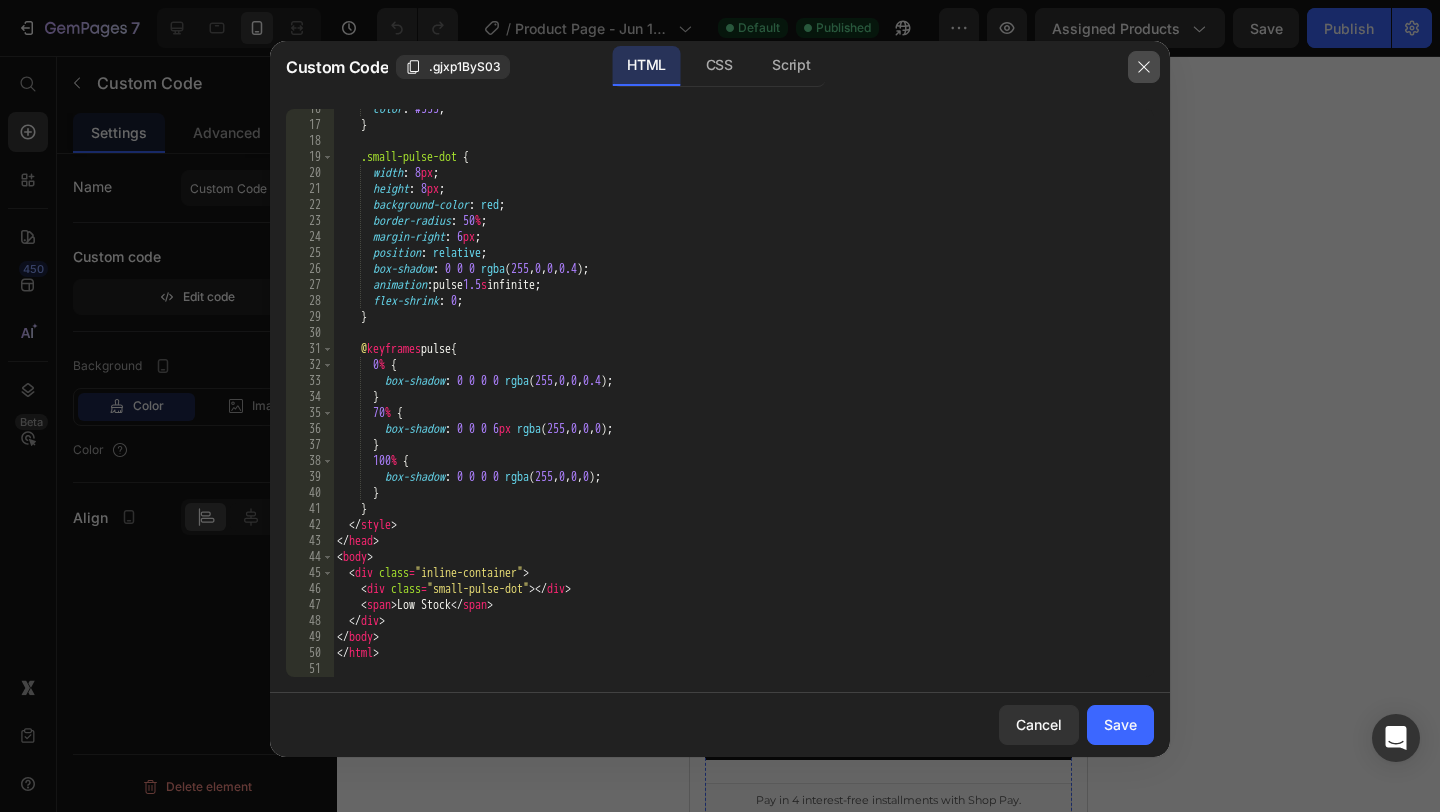 click 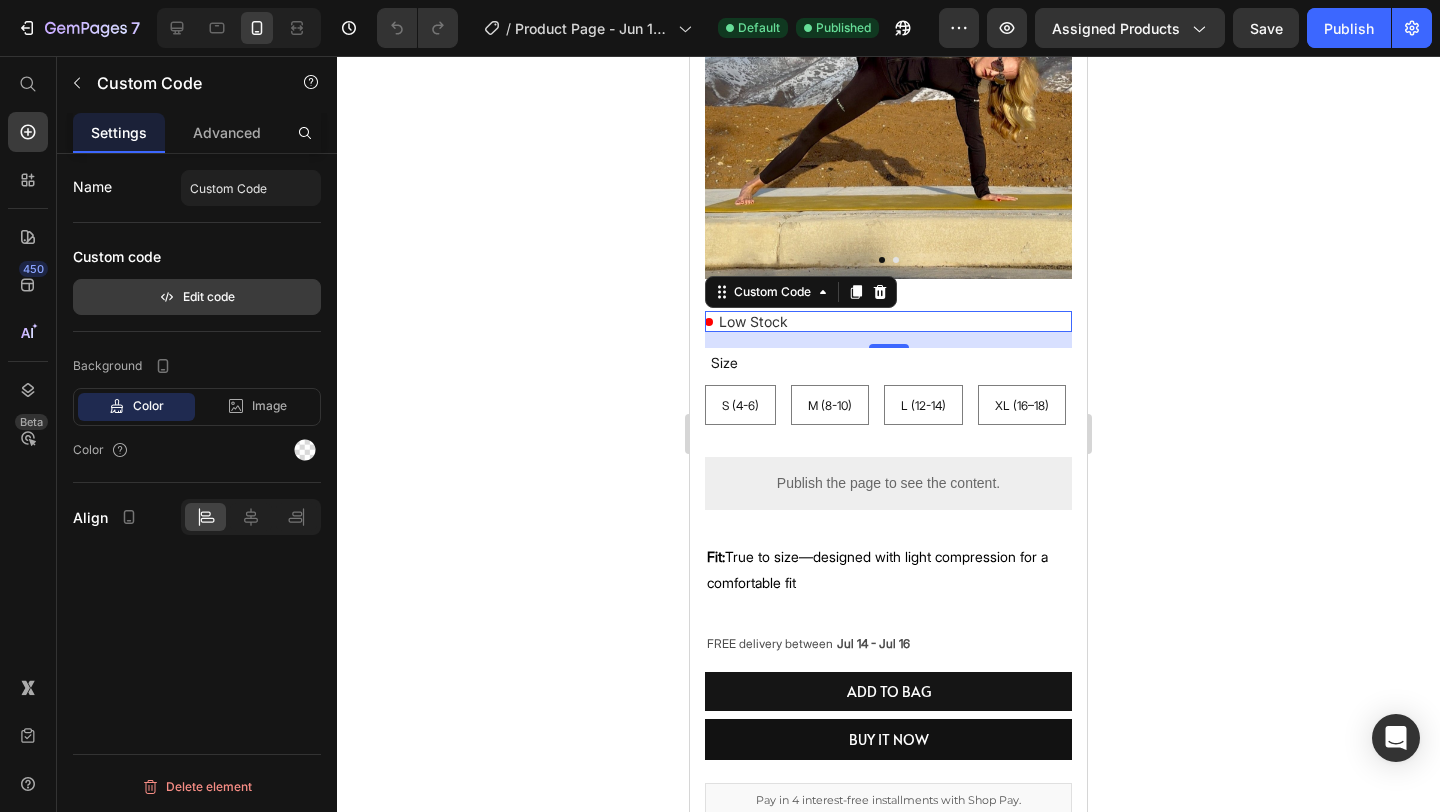 click on "Edit code" at bounding box center [197, 297] 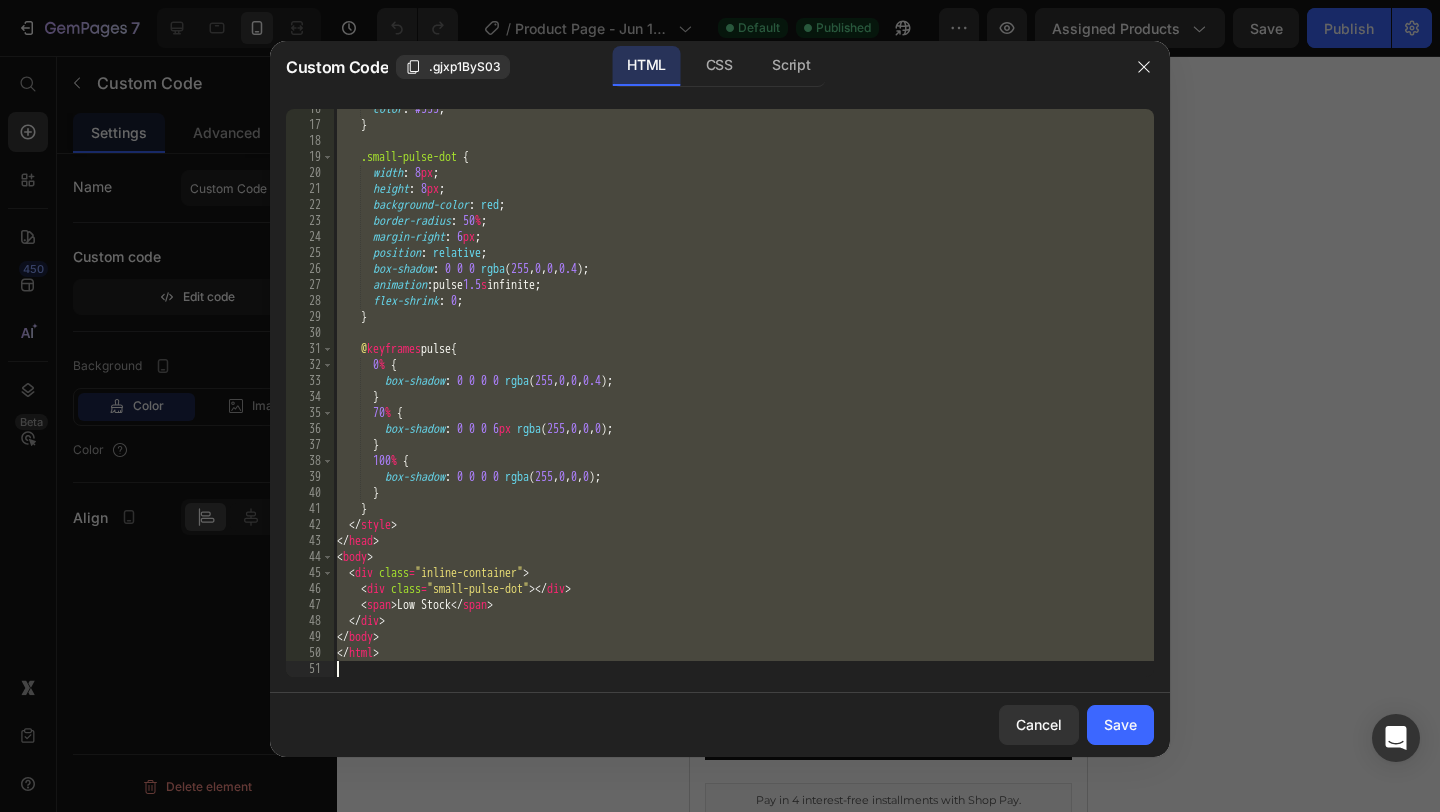 scroll, scrollTop: 248, scrollLeft: 0, axis: vertical 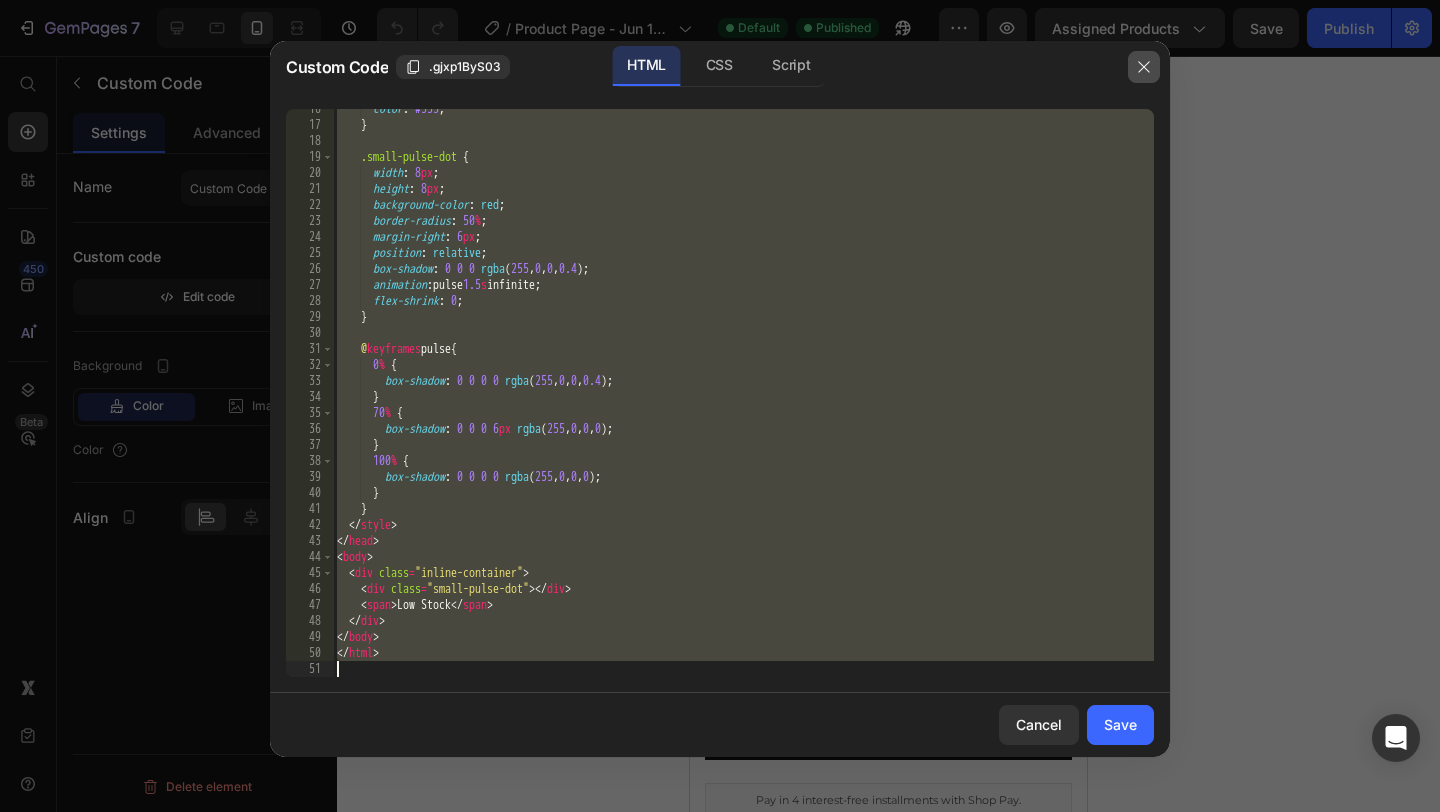 click 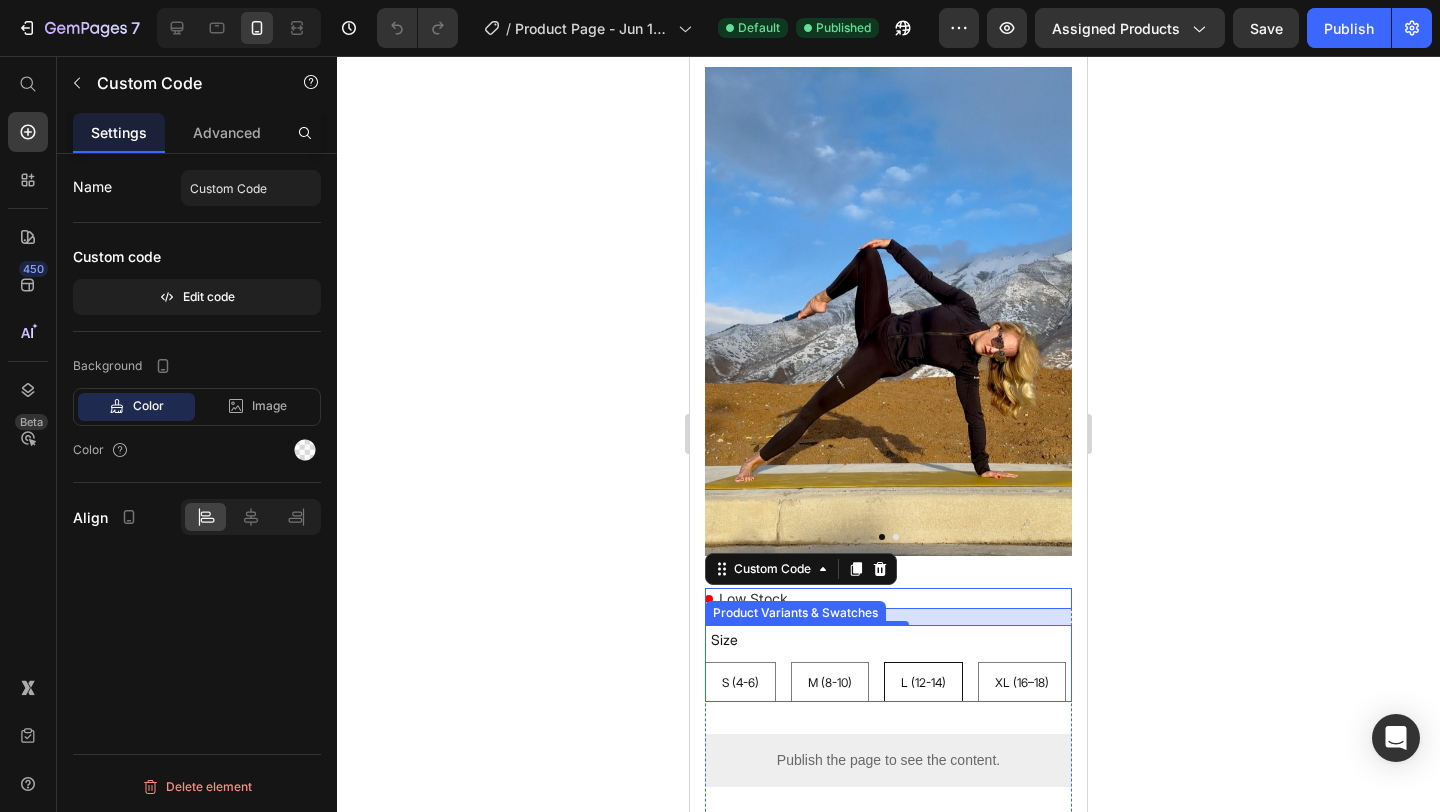 scroll, scrollTop: 13, scrollLeft: 0, axis: vertical 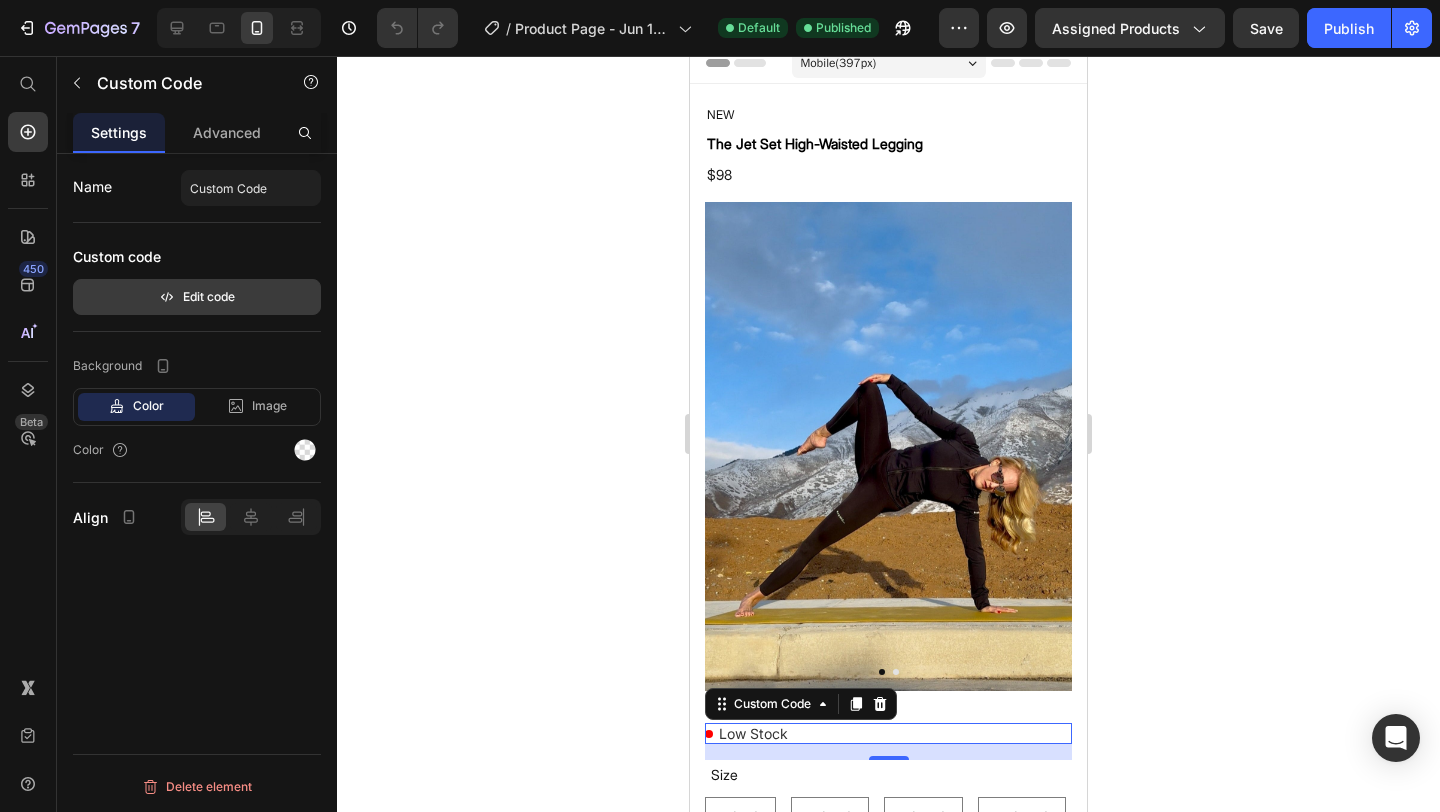 click on "Edit code" at bounding box center (197, 297) 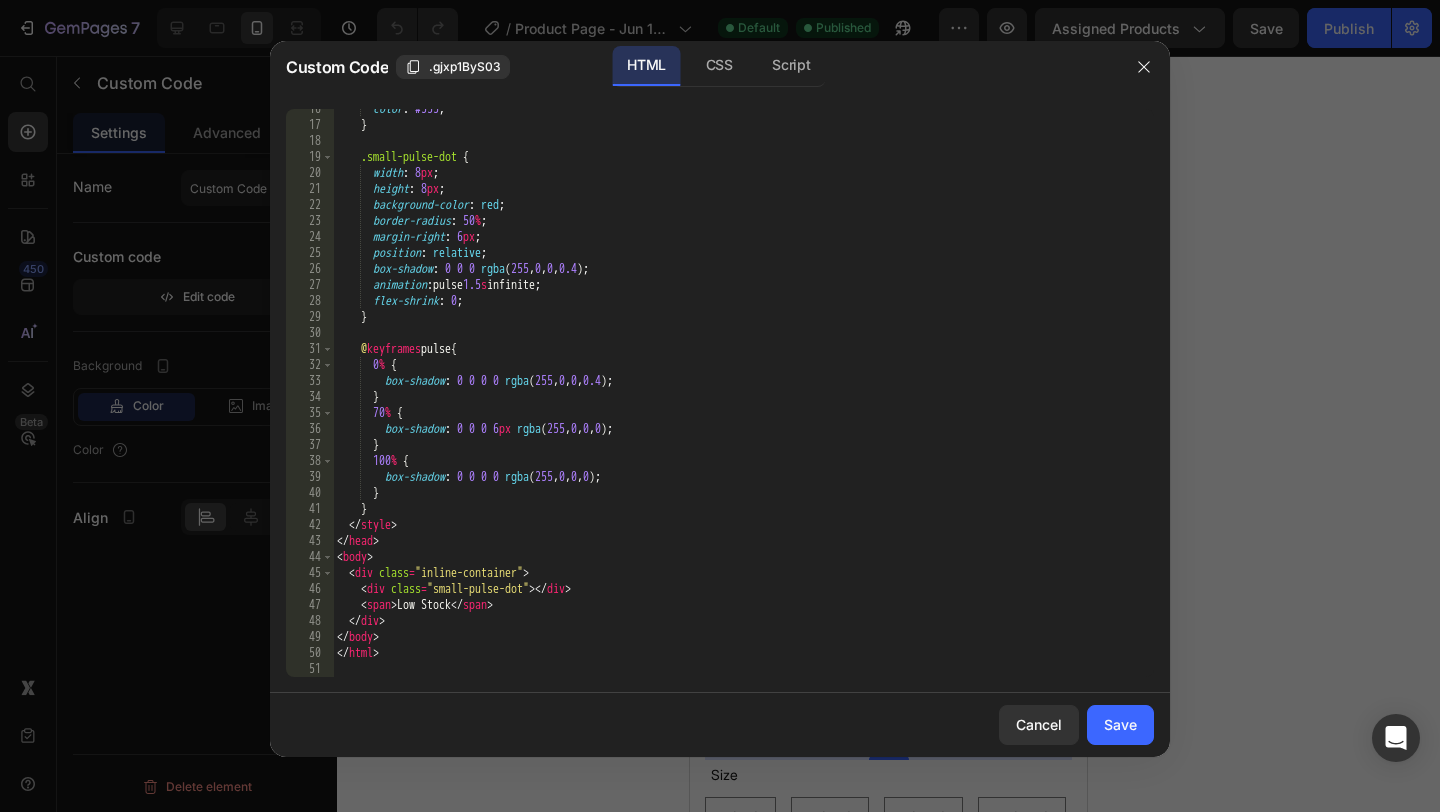 scroll, scrollTop: 248, scrollLeft: 0, axis: vertical 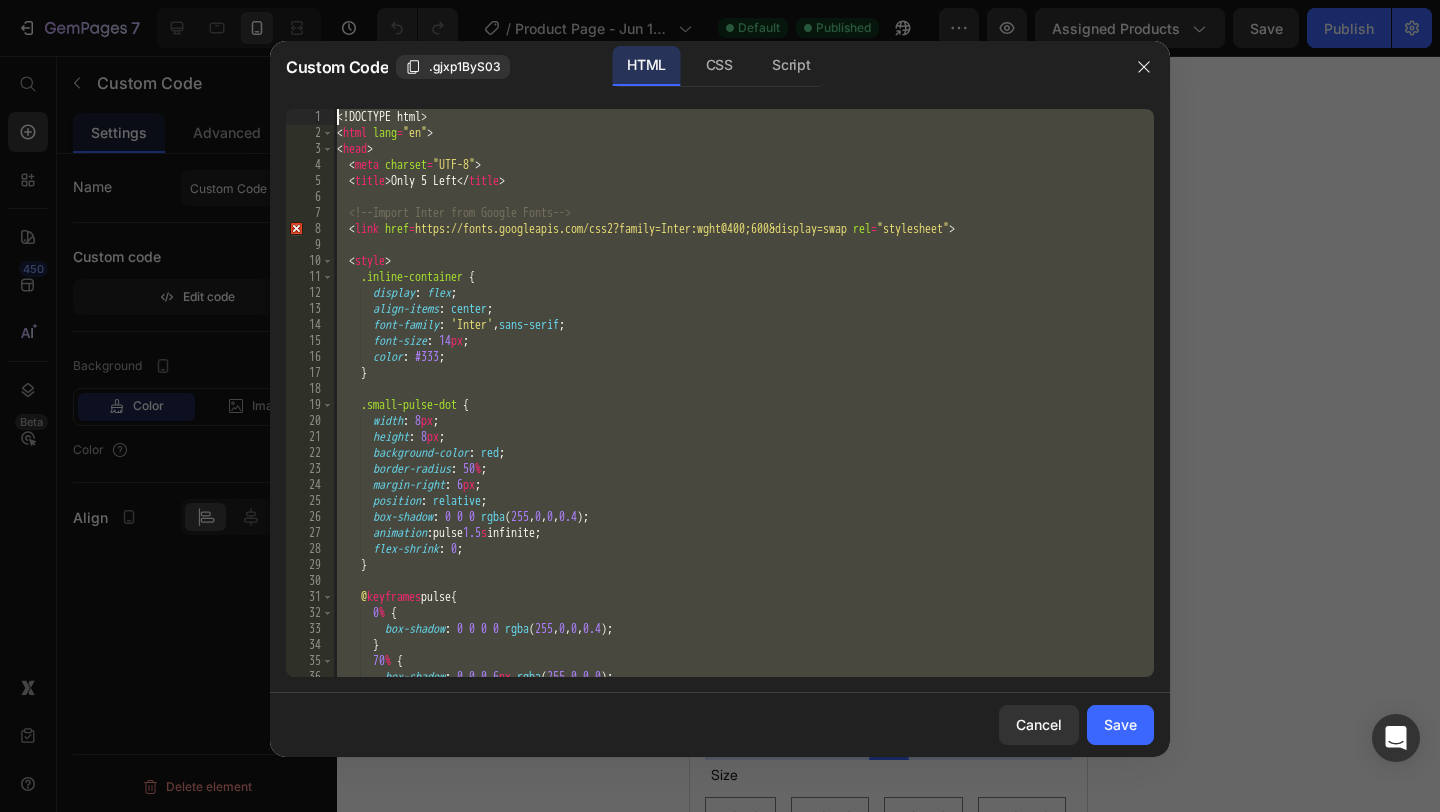 drag, startPoint x: 533, startPoint y: 653, endPoint x: 479, endPoint y: 81, distance: 574.5433 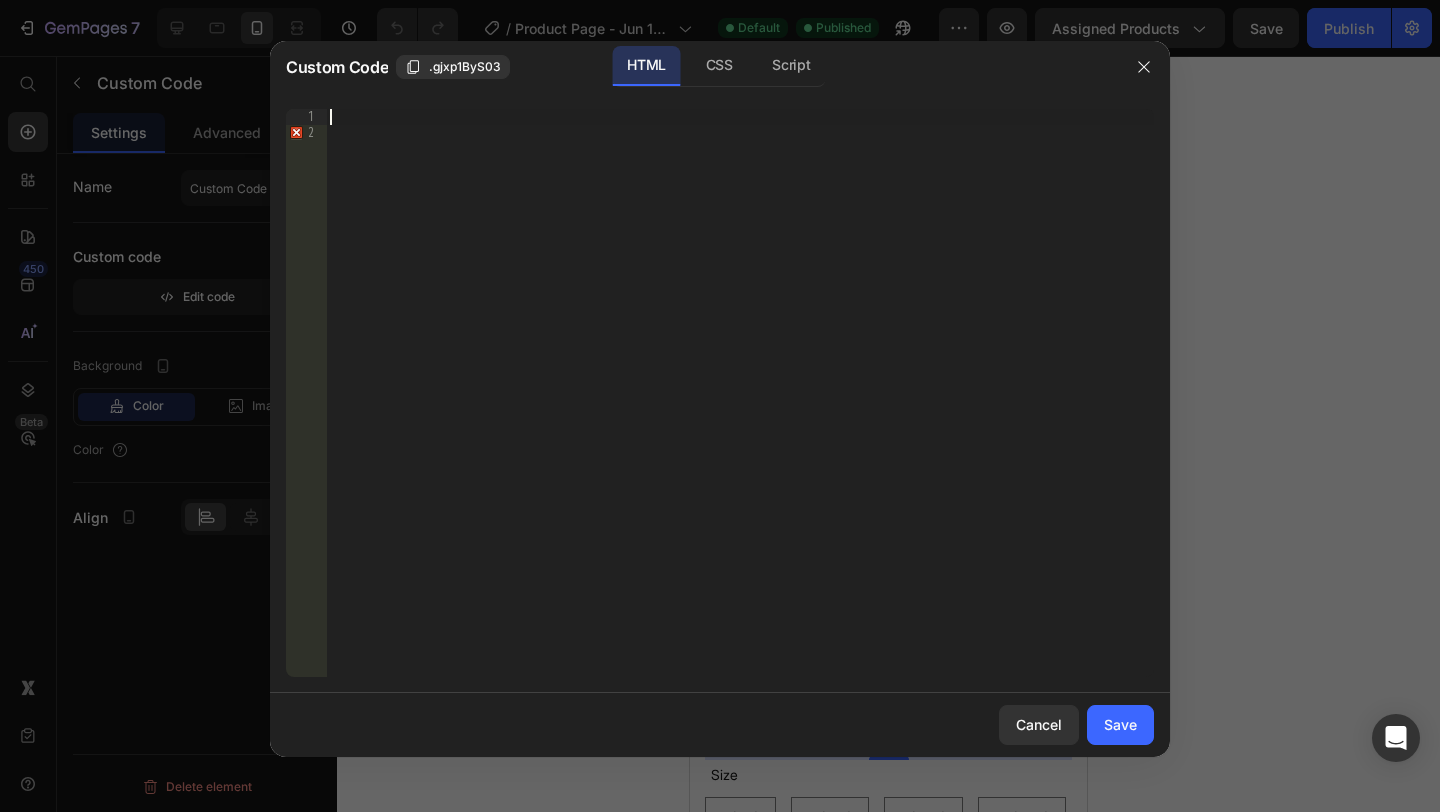 scroll, scrollTop: 728, scrollLeft: 0, axis: vertical 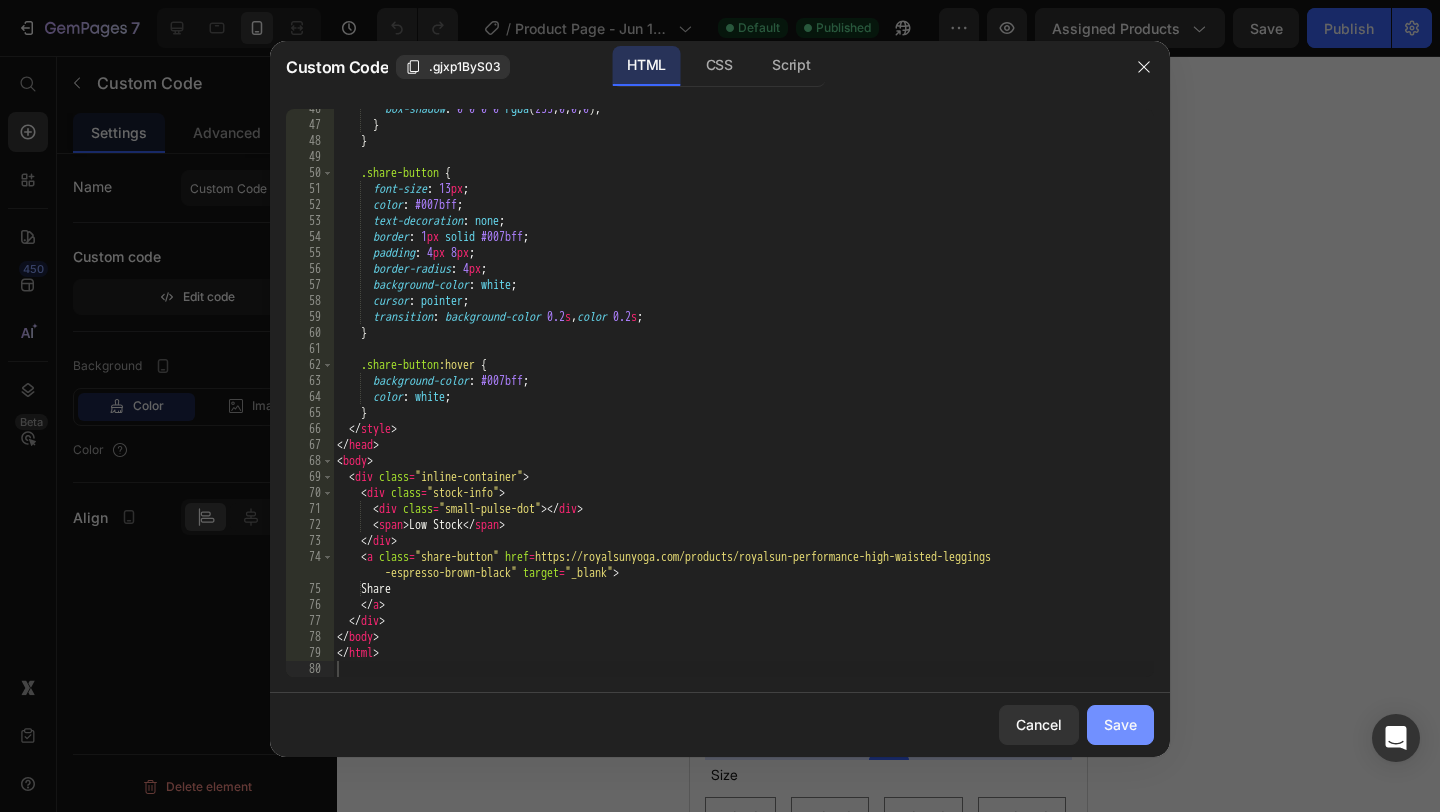 click on "Save" 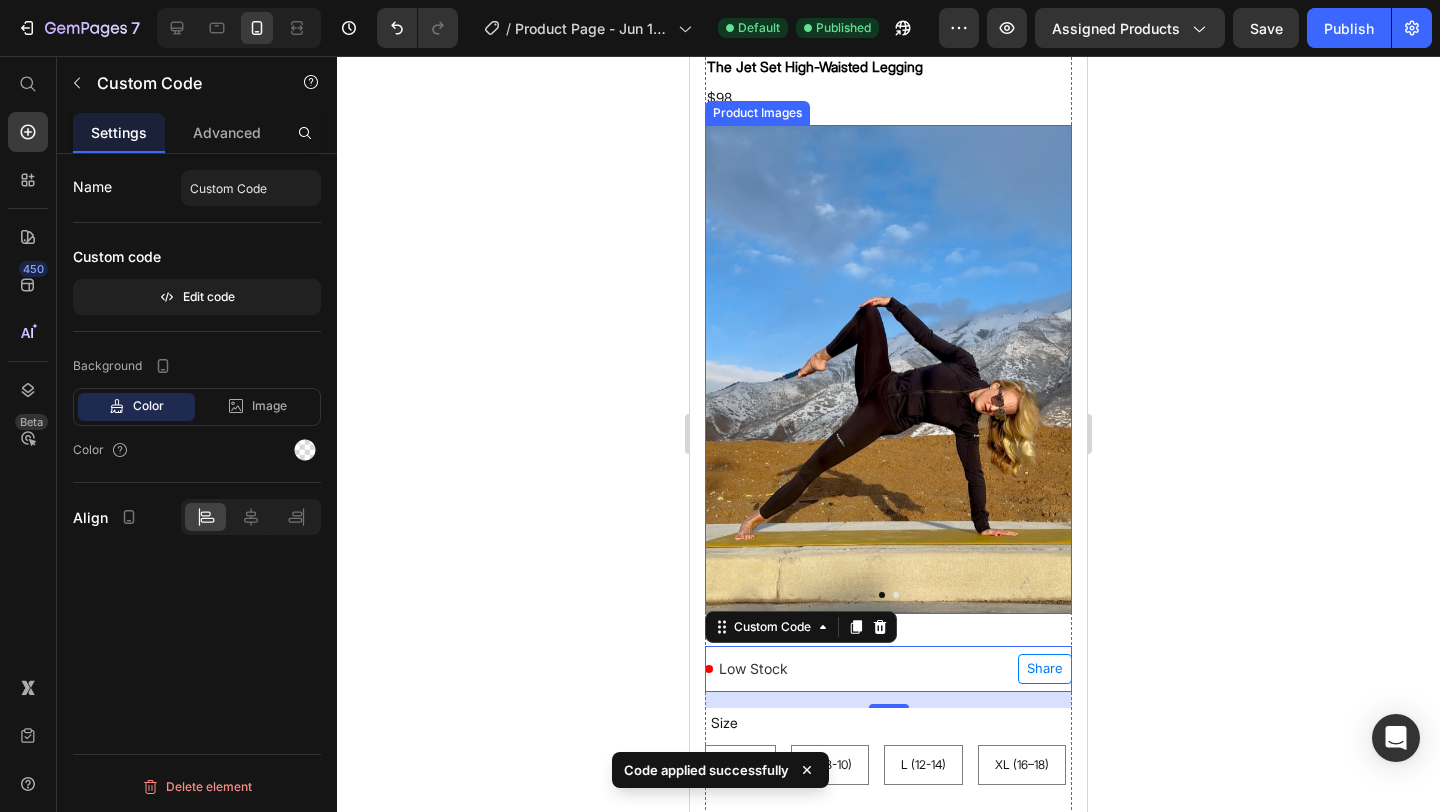scroll, scrollTop: 95, scrollLeft: 0, axis: vertical 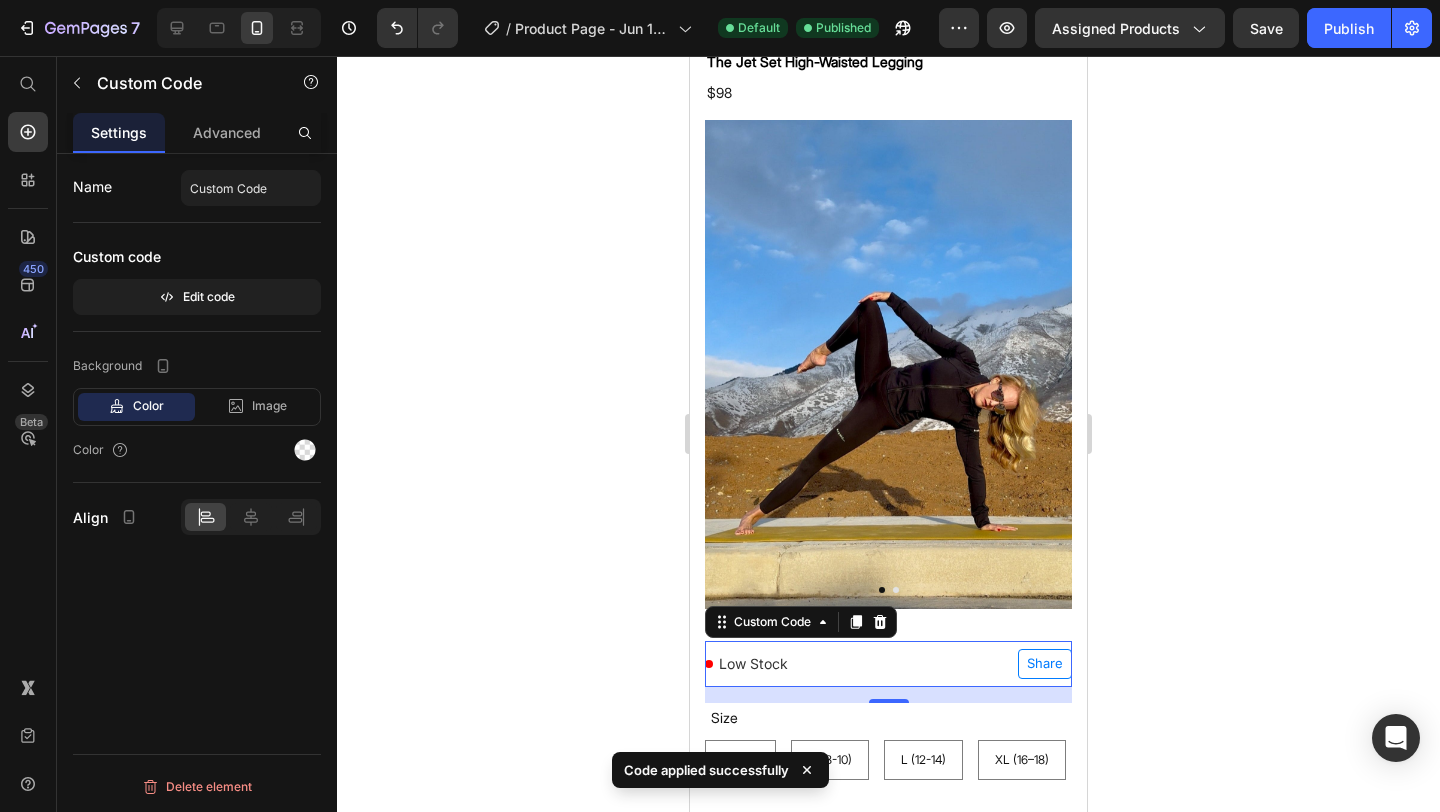 click 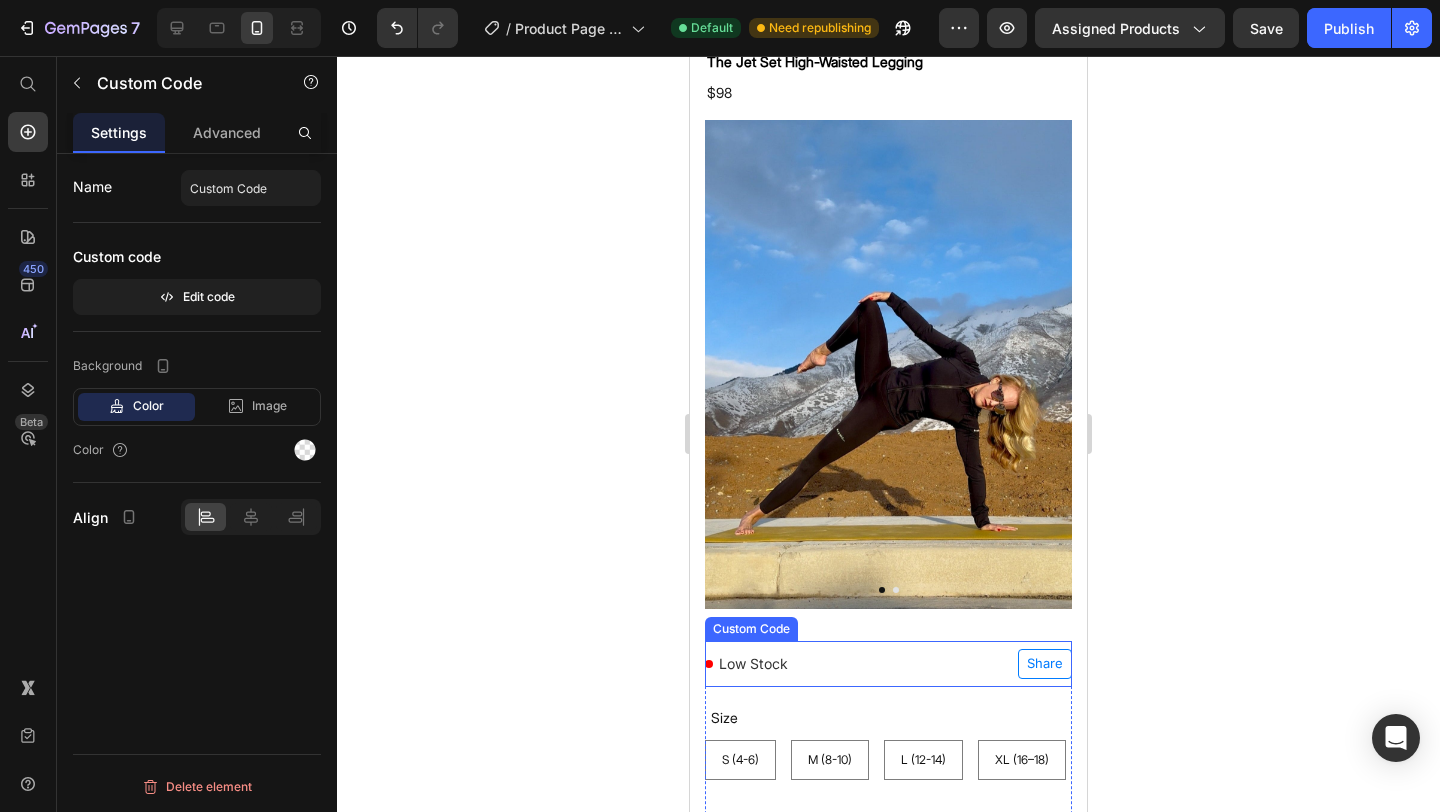 click on "Low Stock
Share" at bounding box center [888, 664] 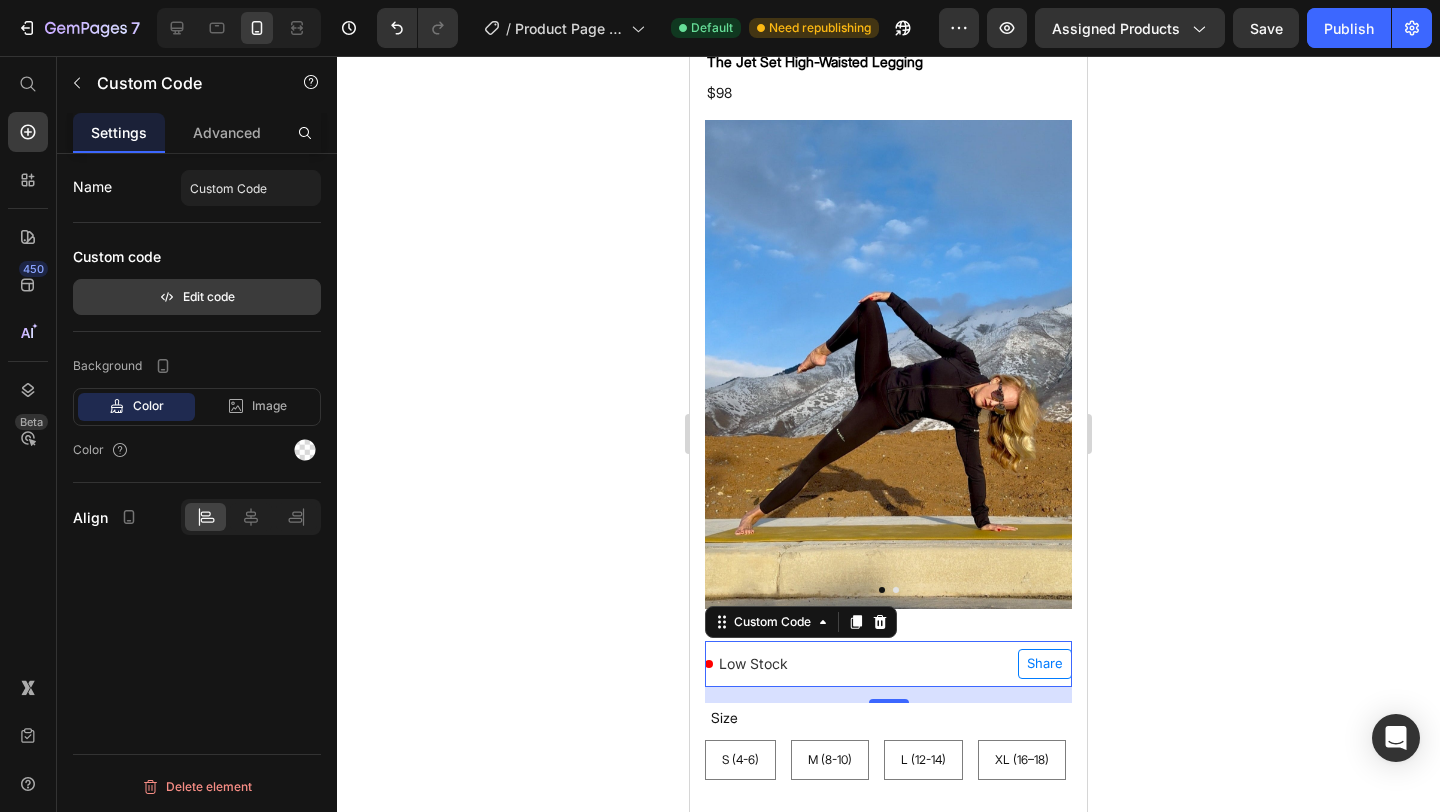 click on "Edit code" at bounding box center (197, 297) 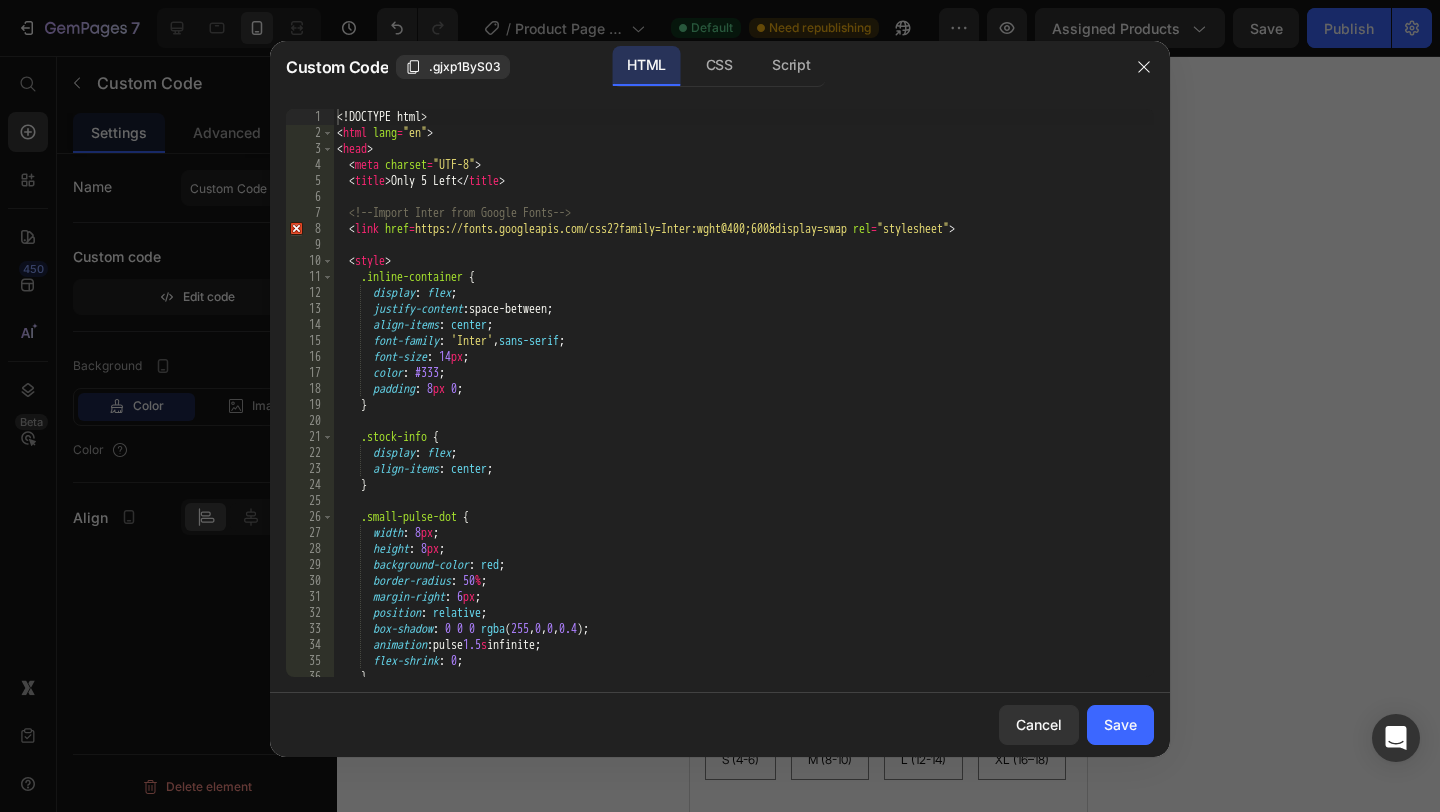 type on "<!DOCTYPE html>" 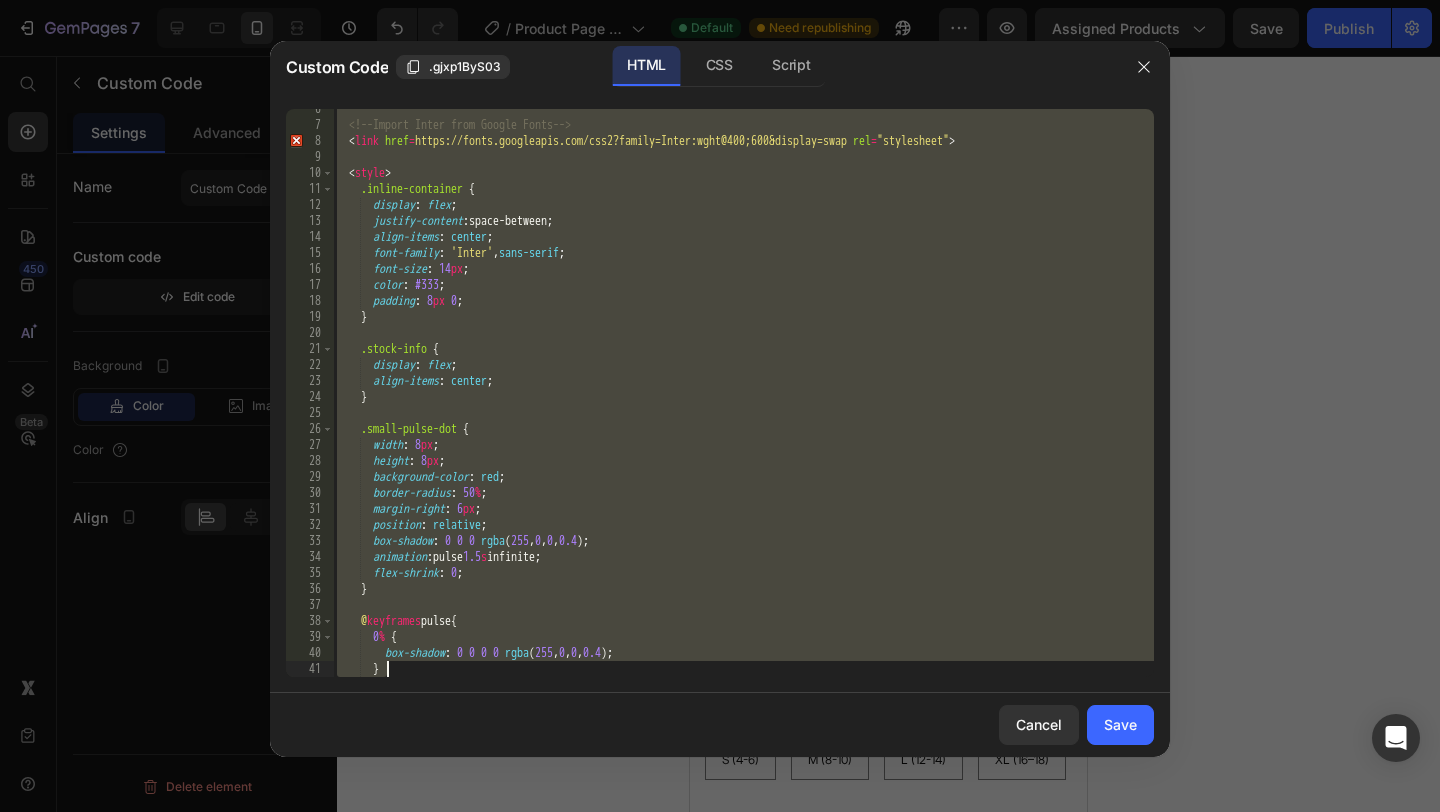 scroll, scrollTop: 744, scrollLeft: 0, axis: vertical 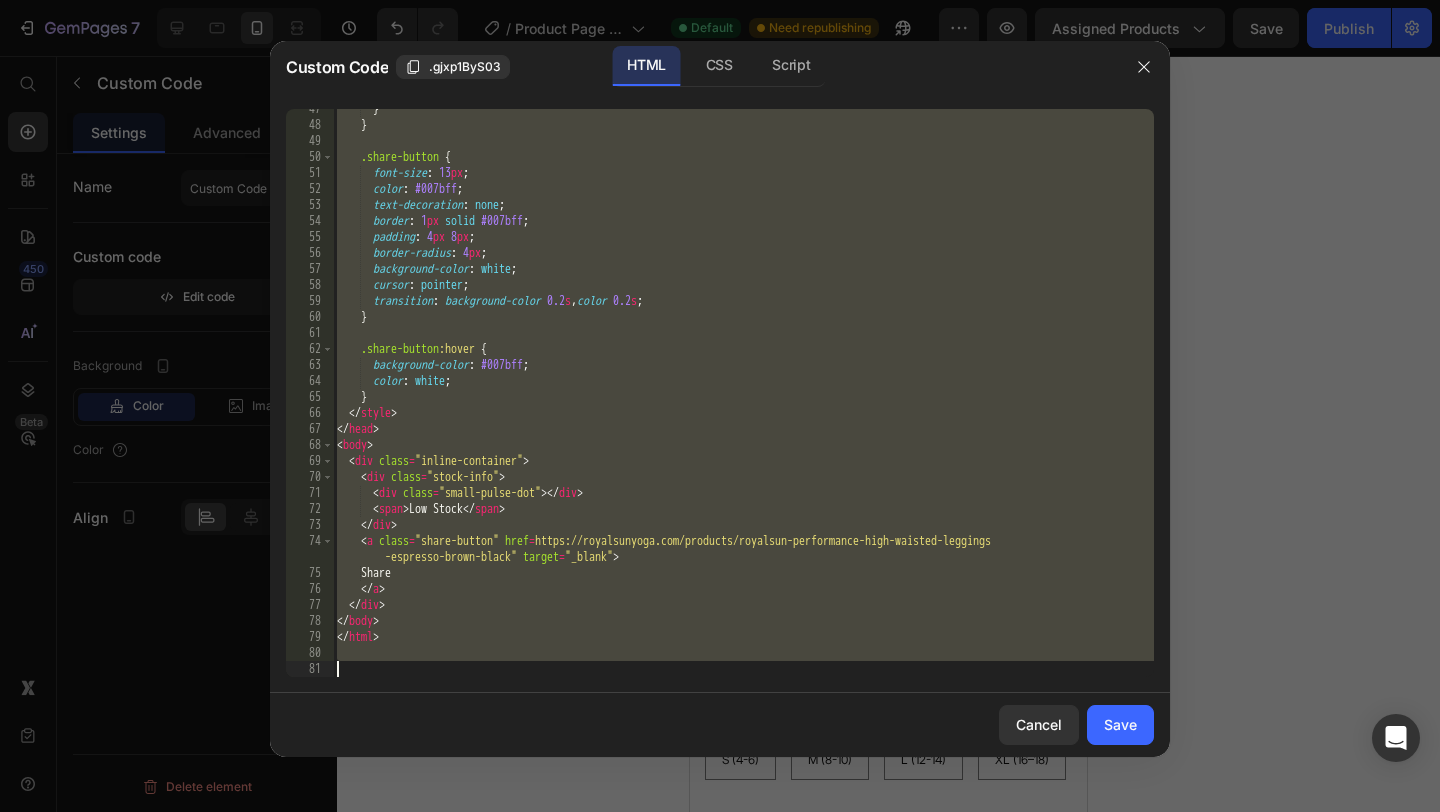 drag, startPoint x: 335, startPoint y: 122, endPoint x: 645, endPoint y: 811, distance: 755.527 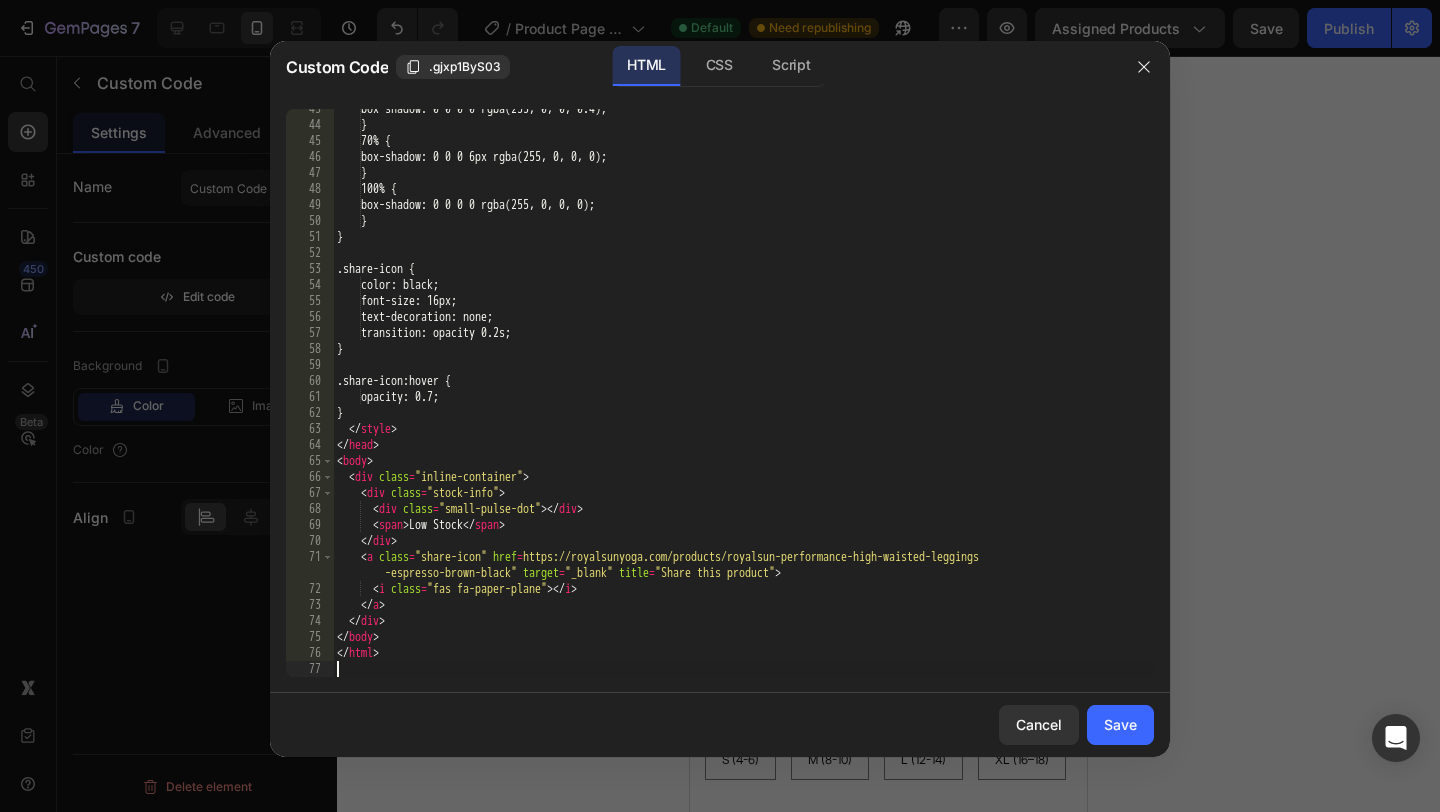 scroll, scrollTop: 712, scrollLeft: 0, axis: vertical 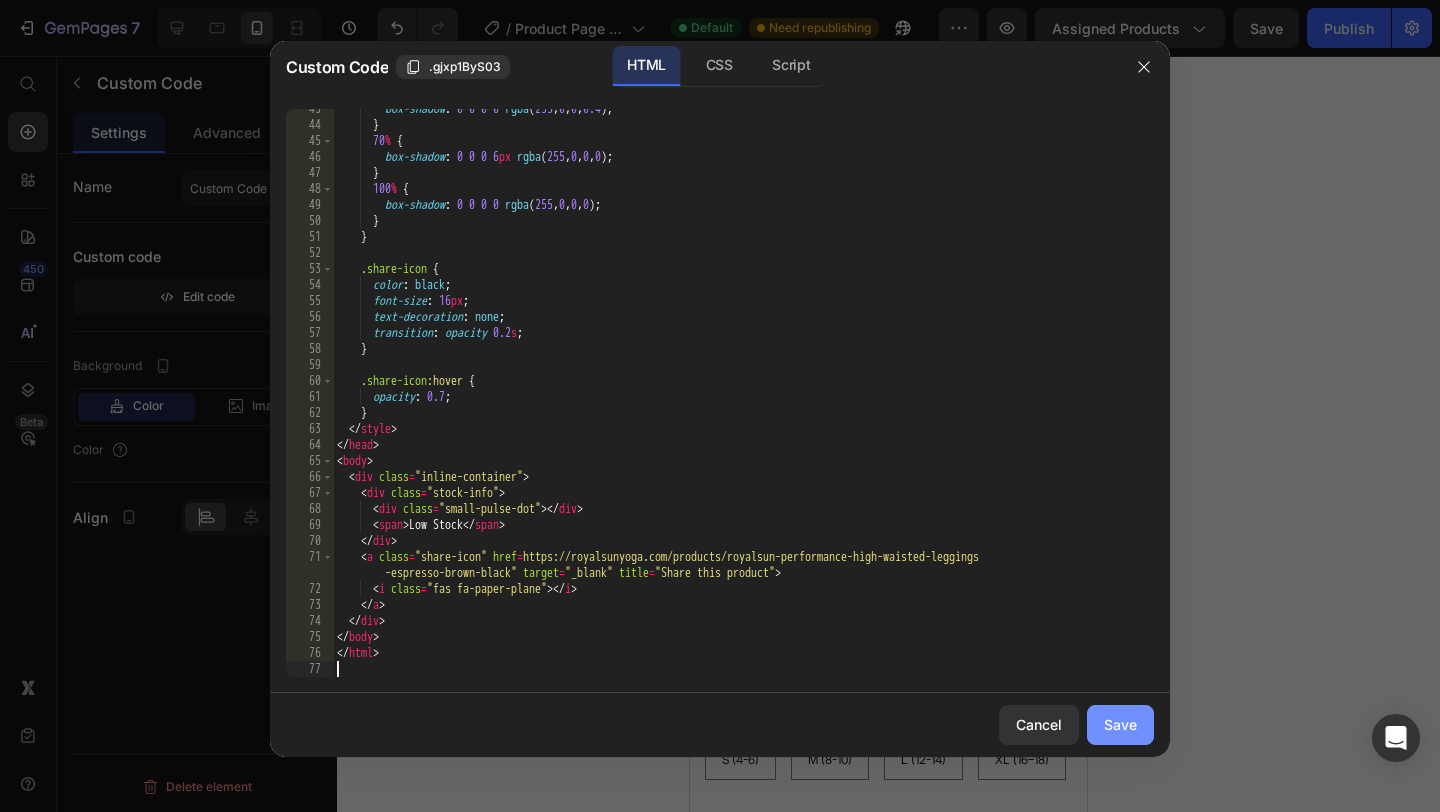 click on "Save" at bounding box center (1120, 724) 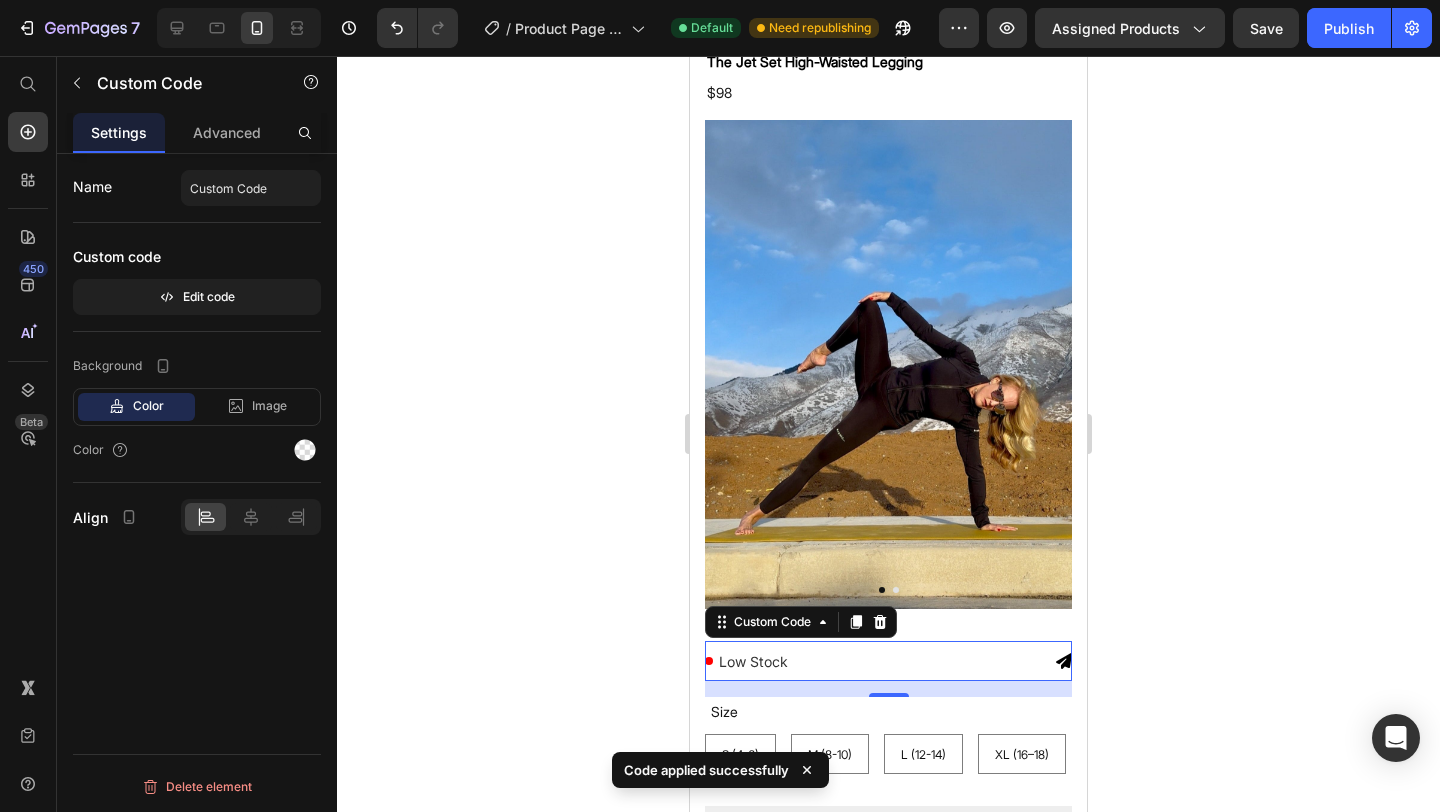 click 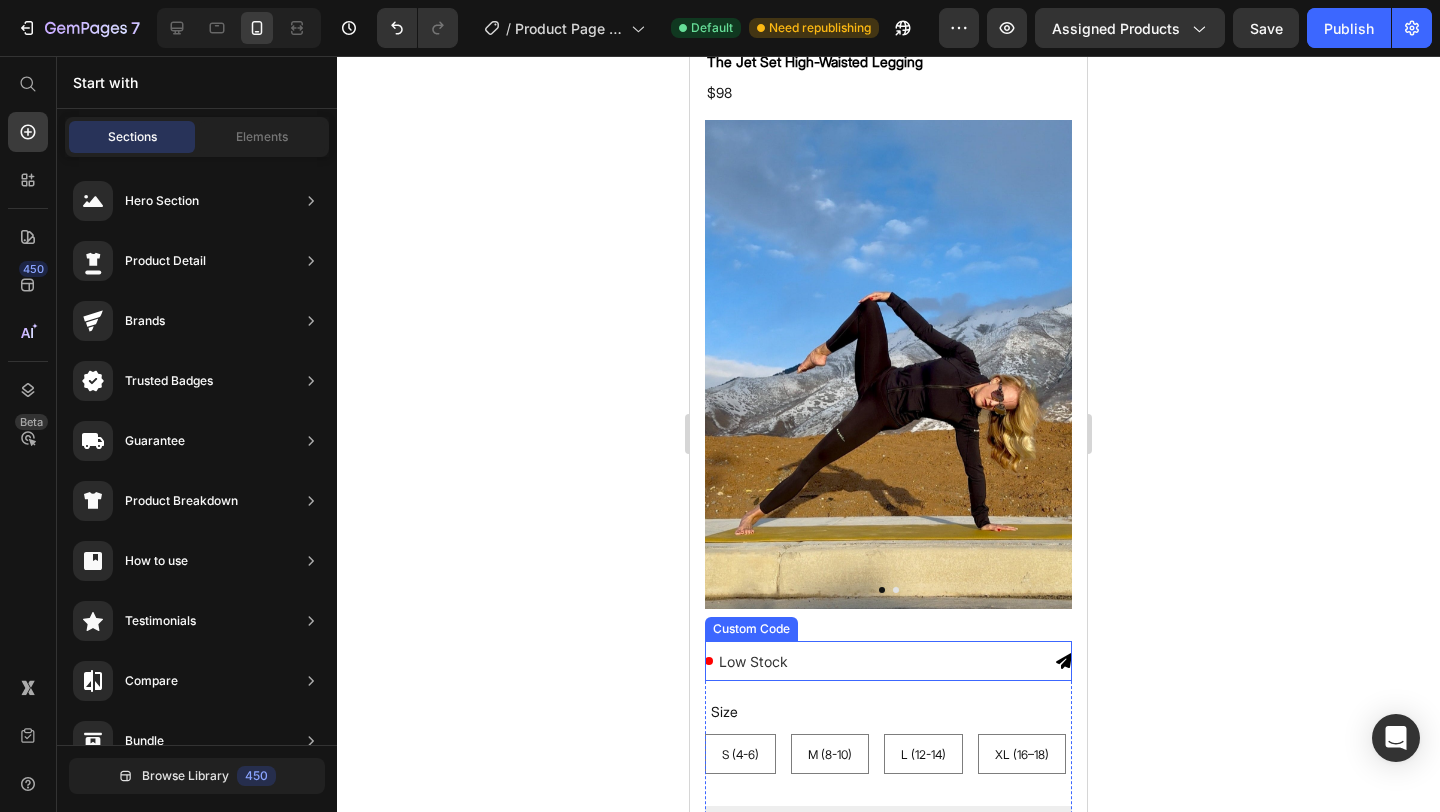click on "Low Stock" at bounding box center (888, 661) 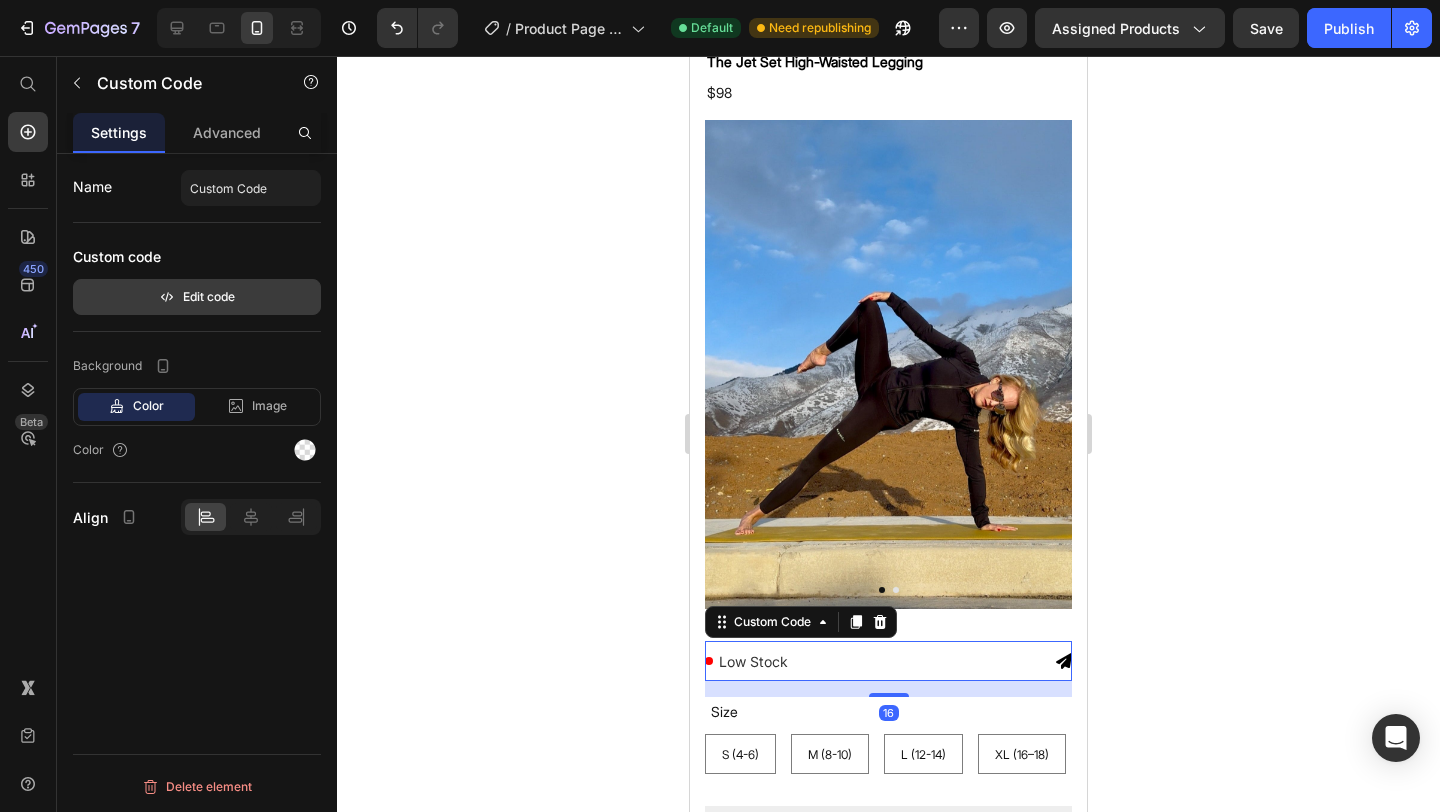 click on "Edit code" at bounding box center (197, 297) 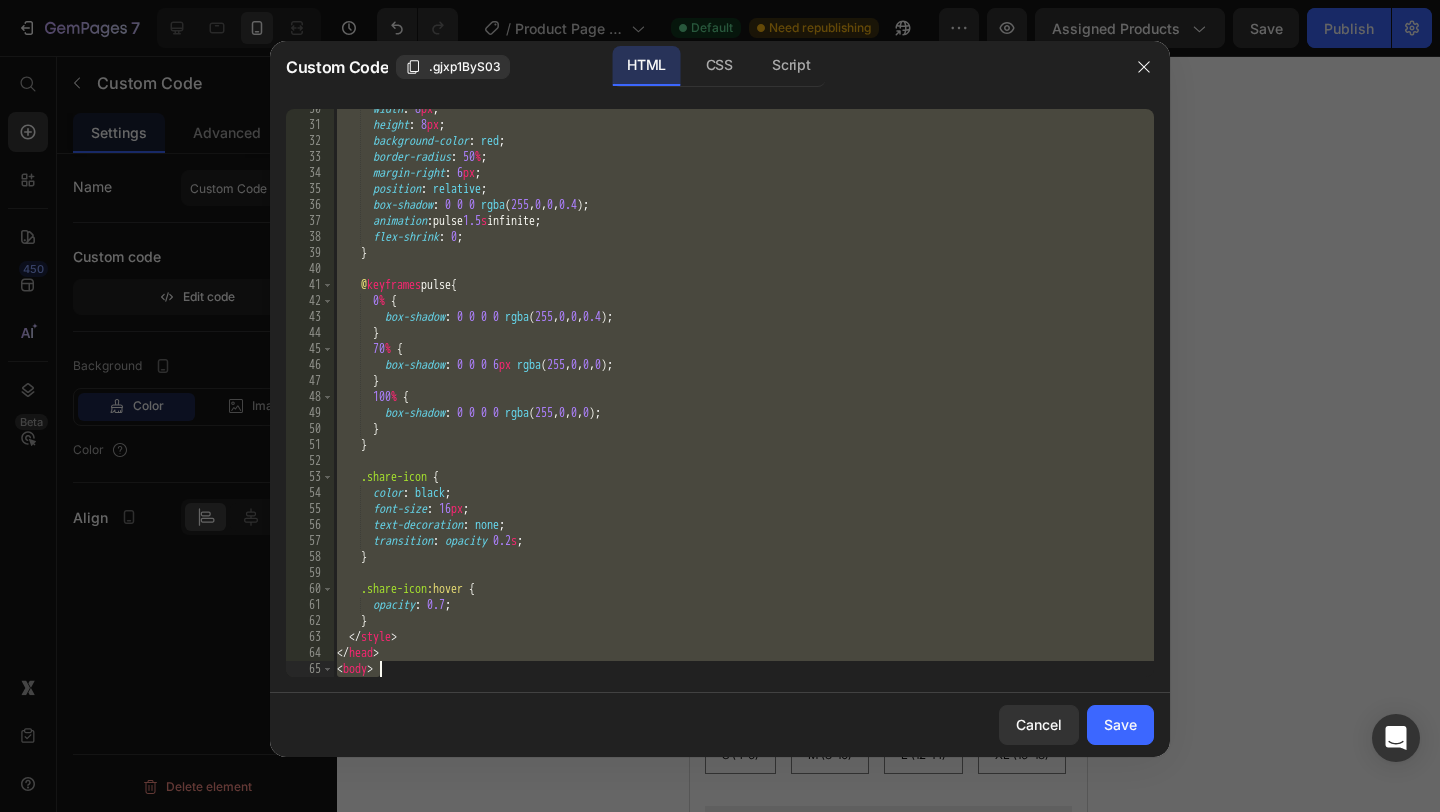 scroll, scrollTop: 712, scrollLeft: 0, axis: vertical 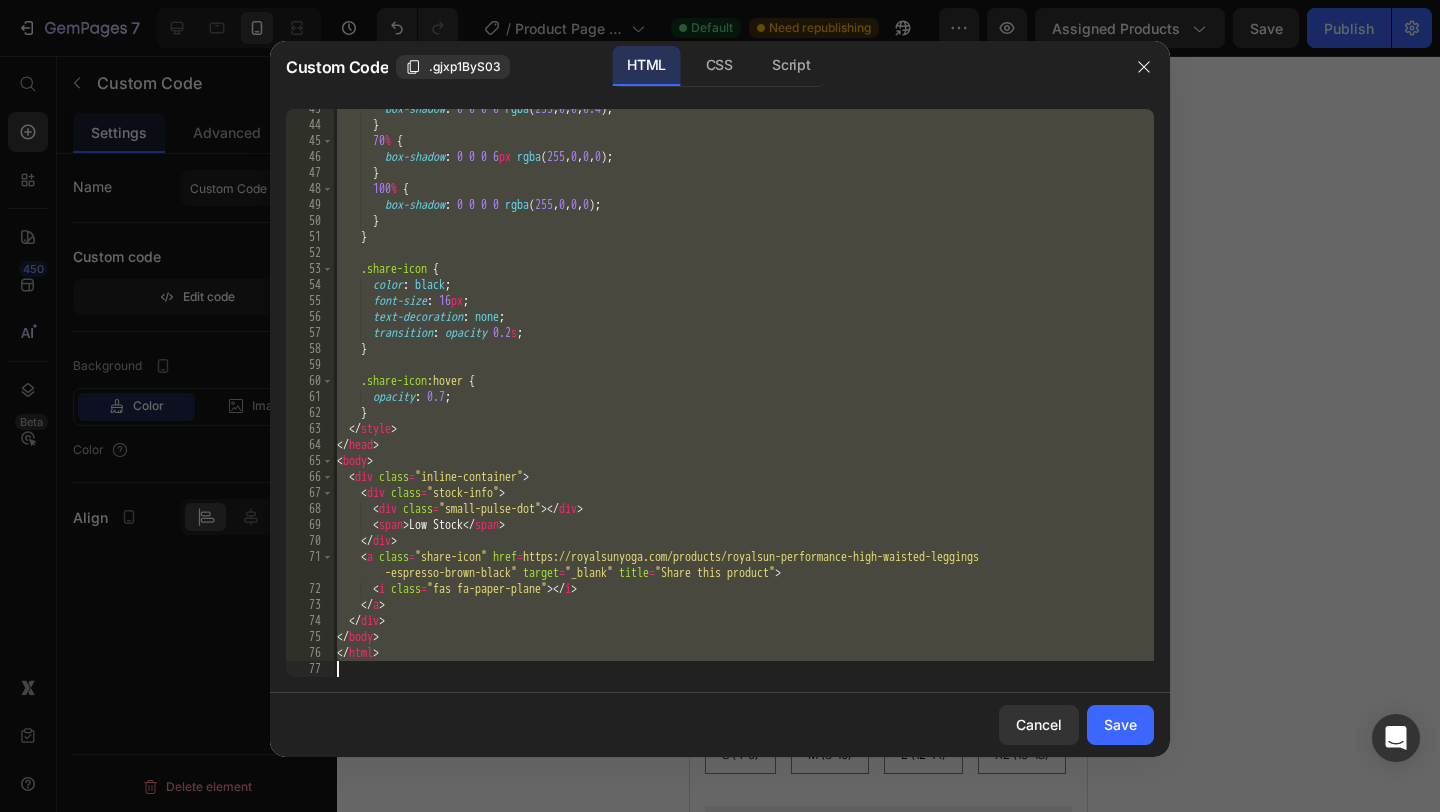 drag, startPoint x: 338, startPoint y: 121, endPoint x: 679, endPoint y: 776, distance: 738.44836 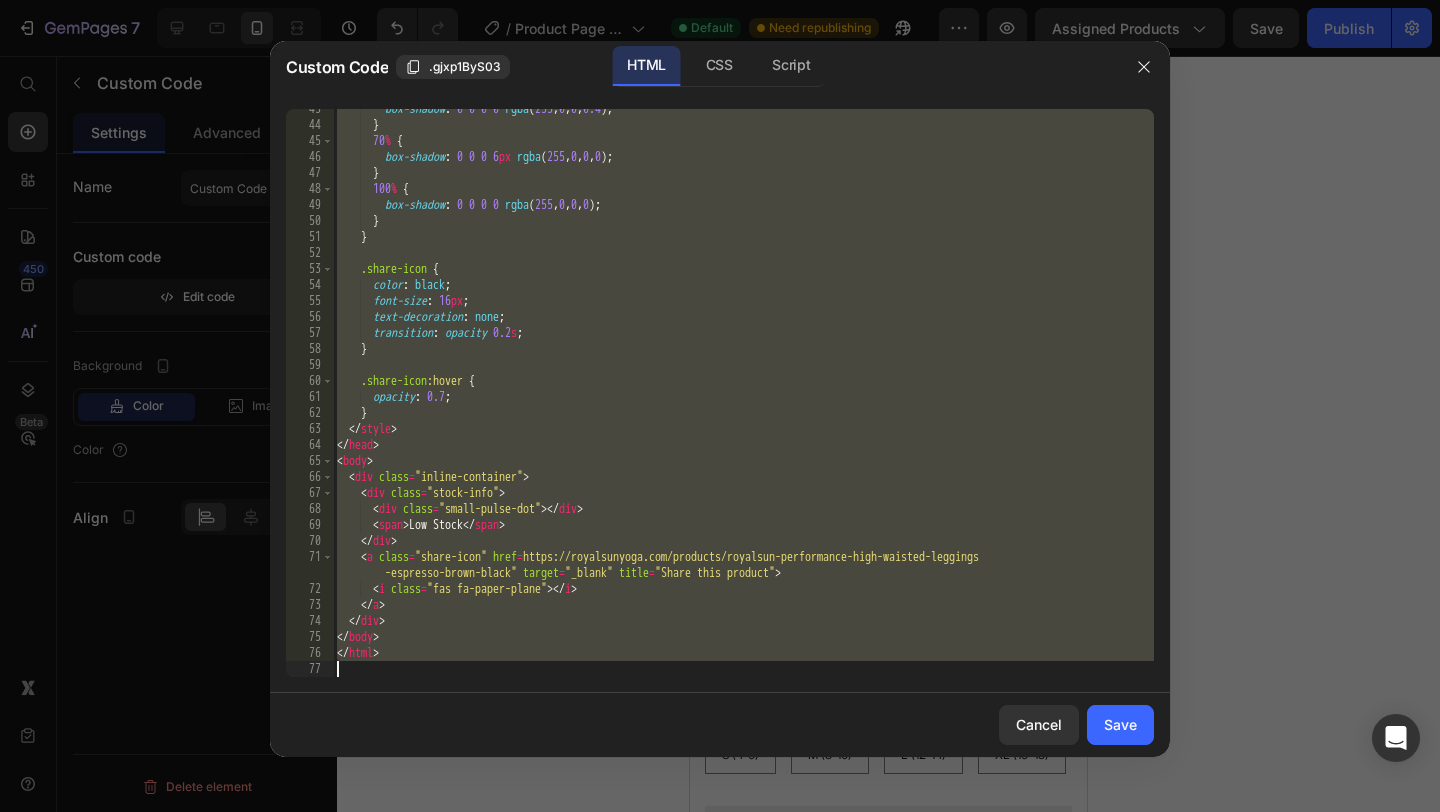 type 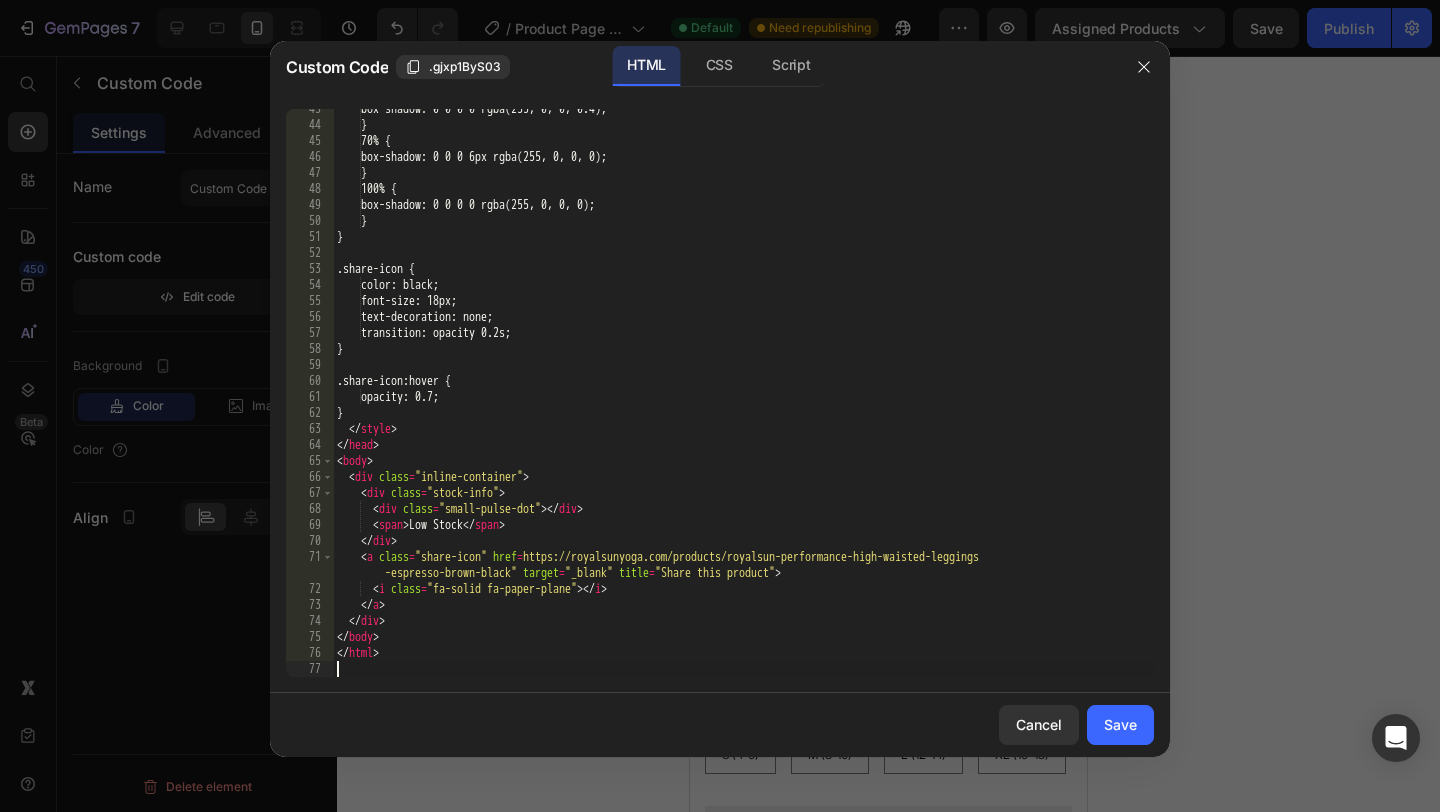 scroll, scrollTop: 696, scrollLeft: 0, axis: vertical 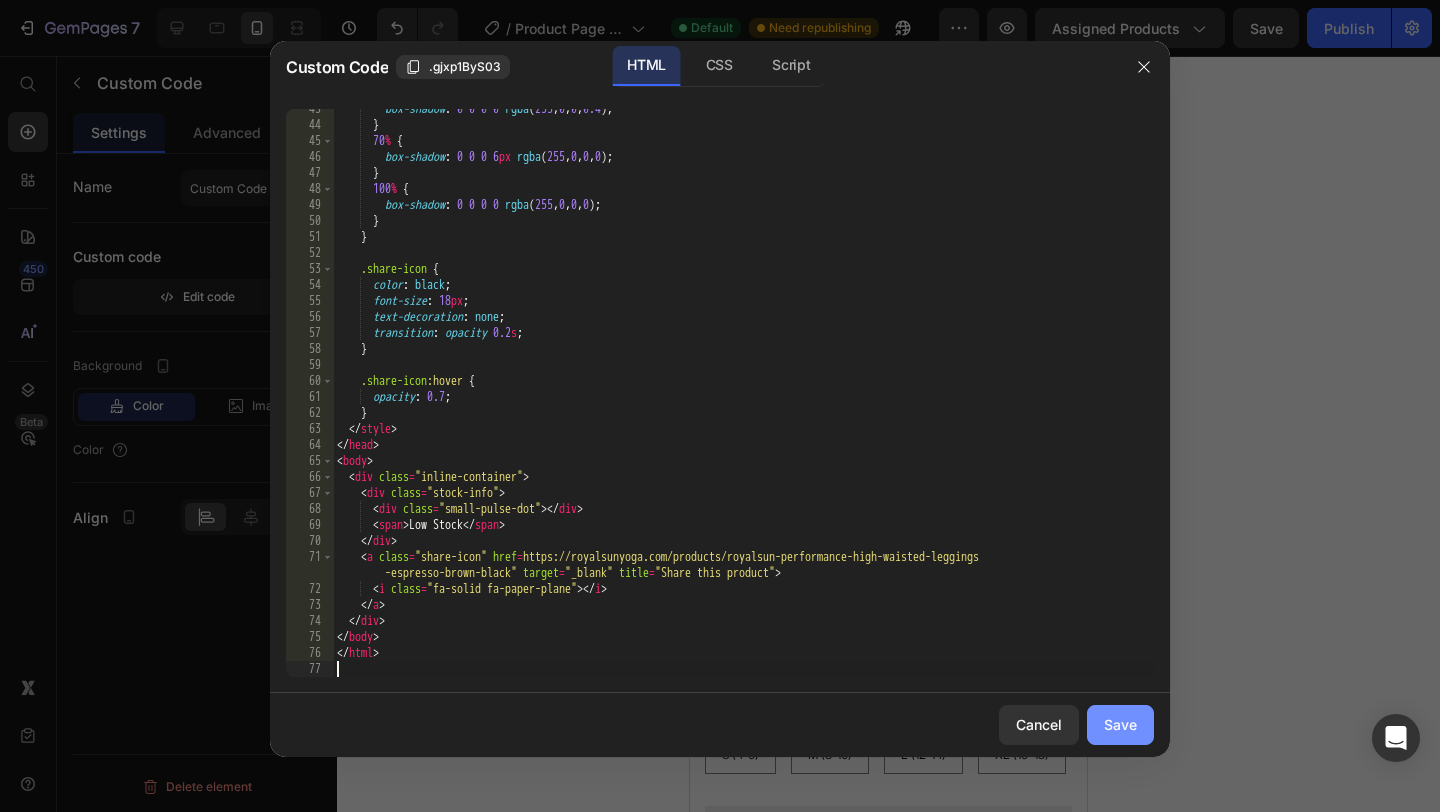 click on "Save" at bounding box center [1120, 724] 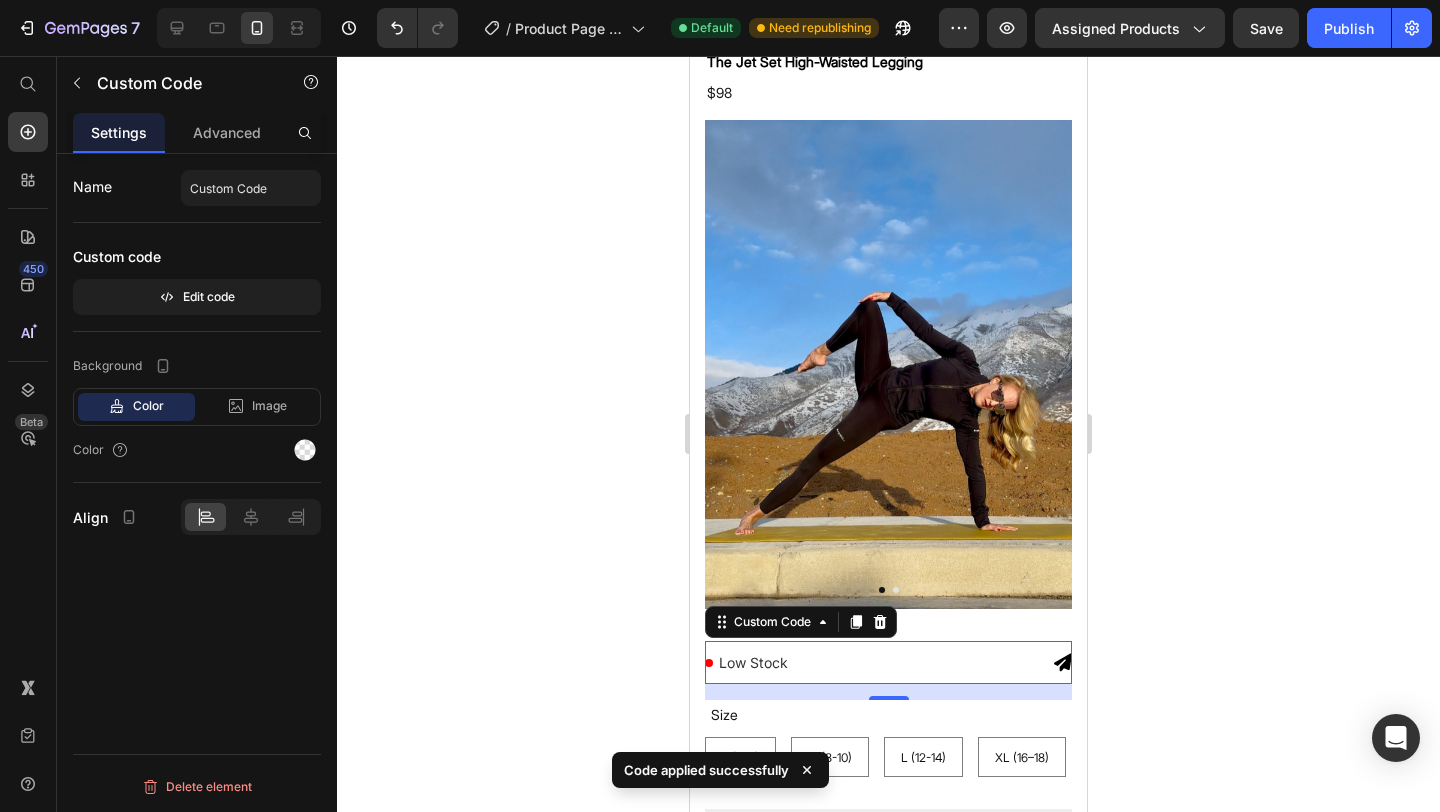 click 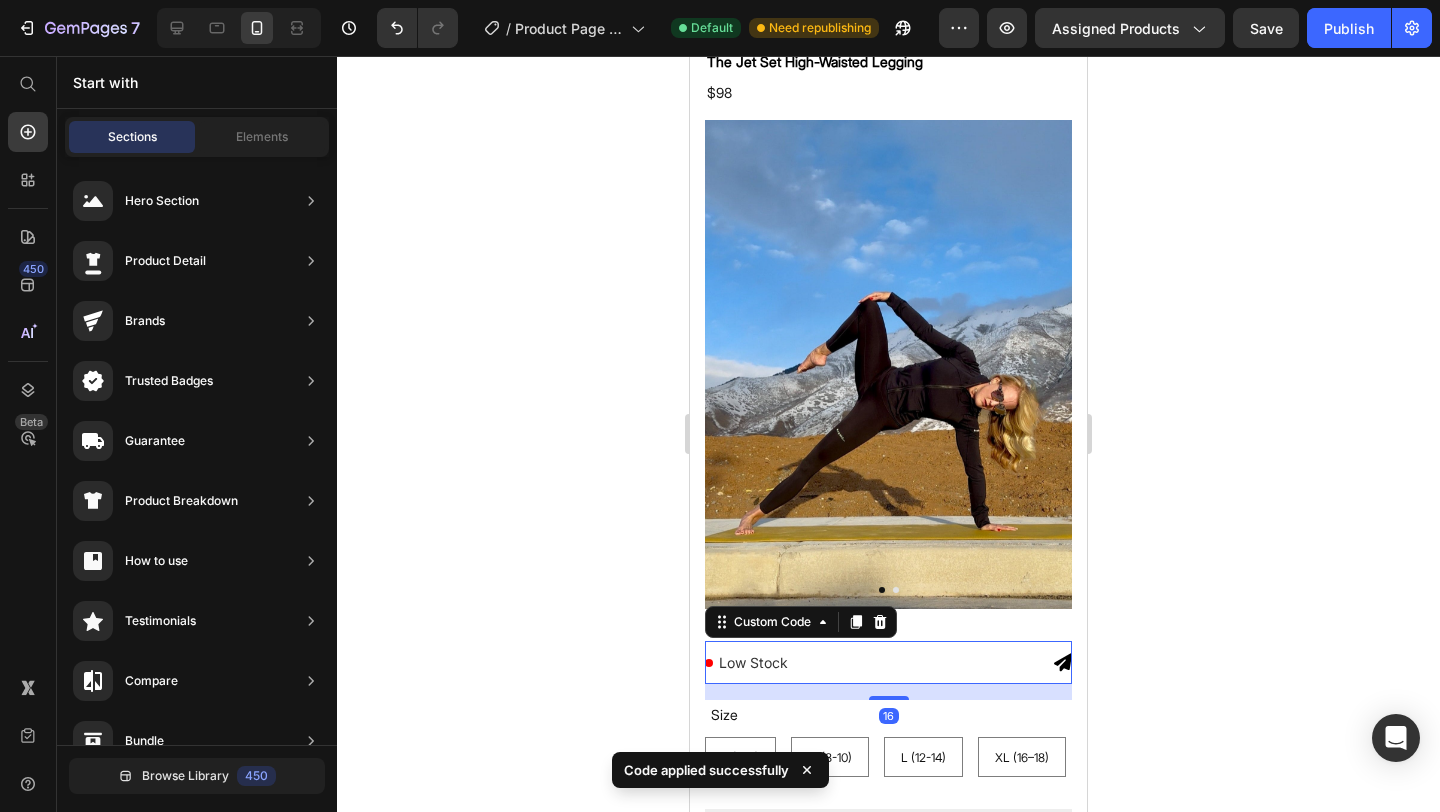 click on "Low Stock" at bounding box center (888, 662) 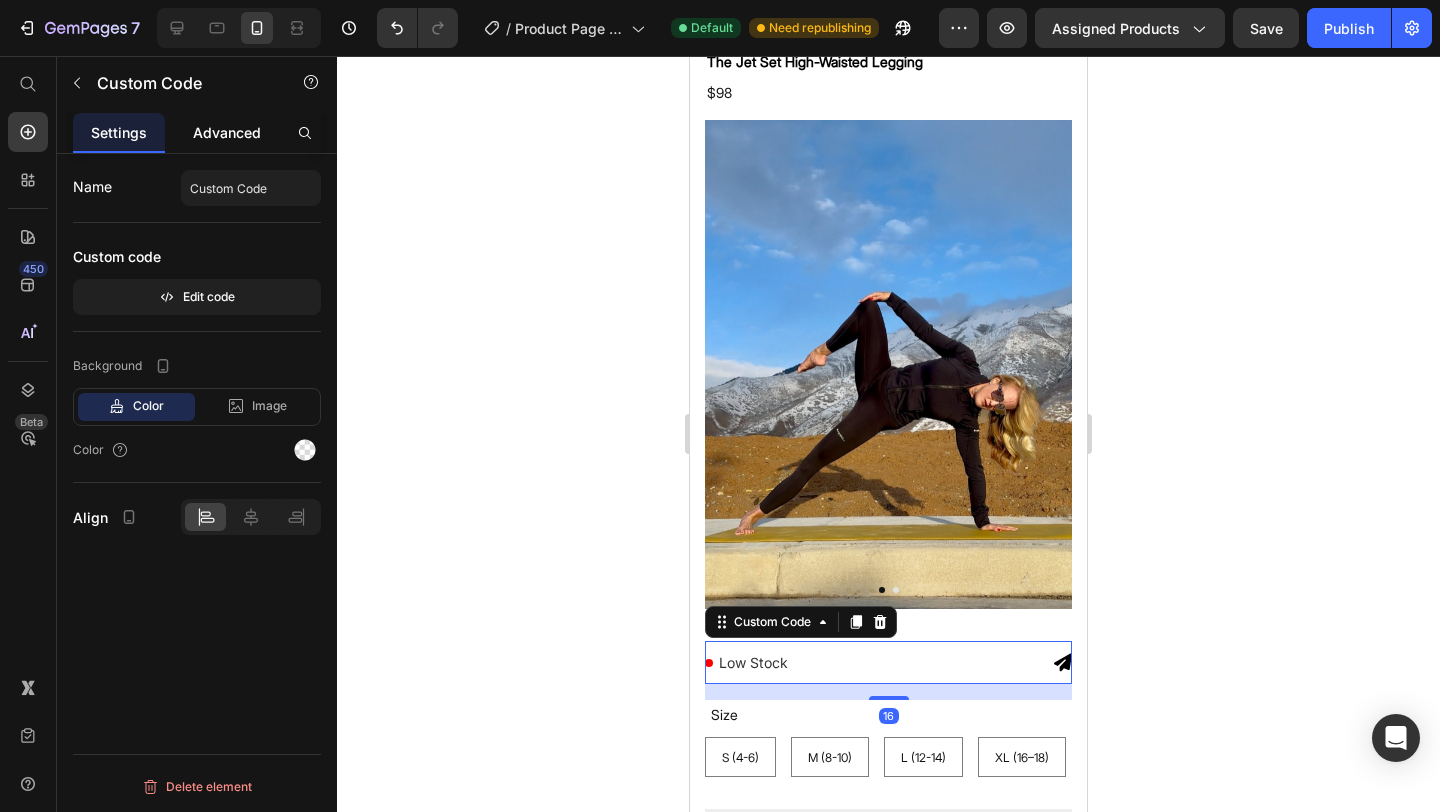 click on "Advanced" at bounding box center [227, 132] 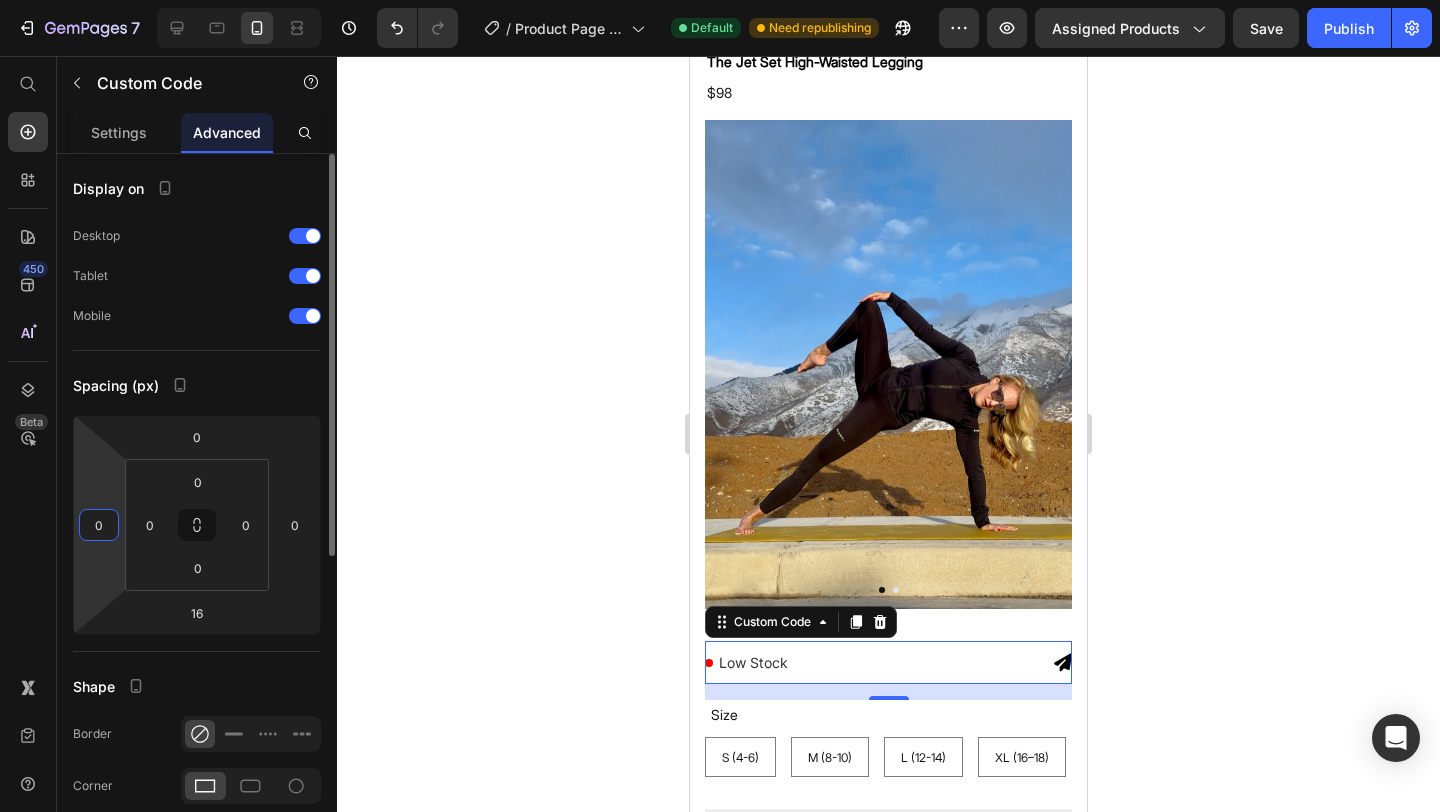 click on "0" at bounding box center [99, 525] 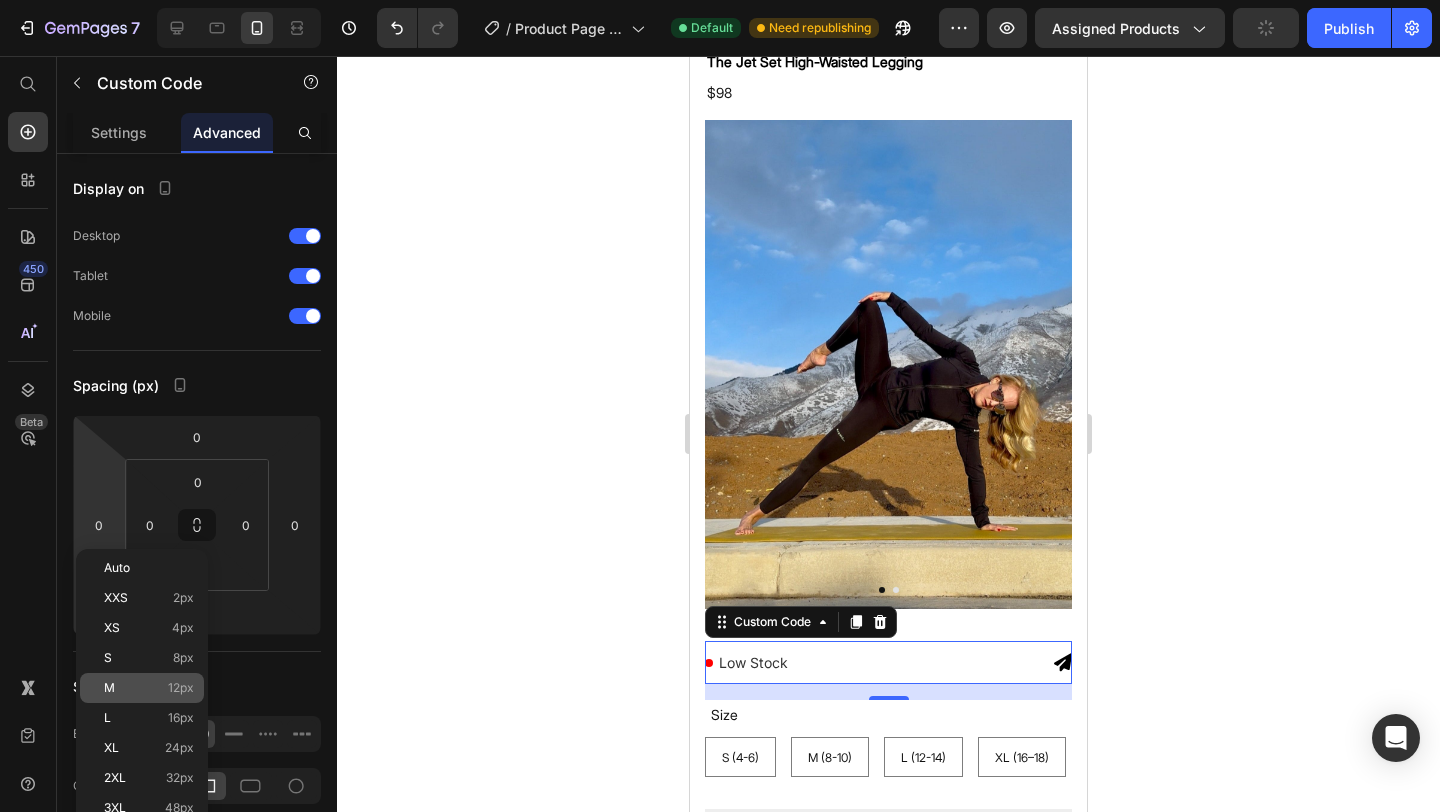 click on "M 12px" at bounding box center (149, 688) 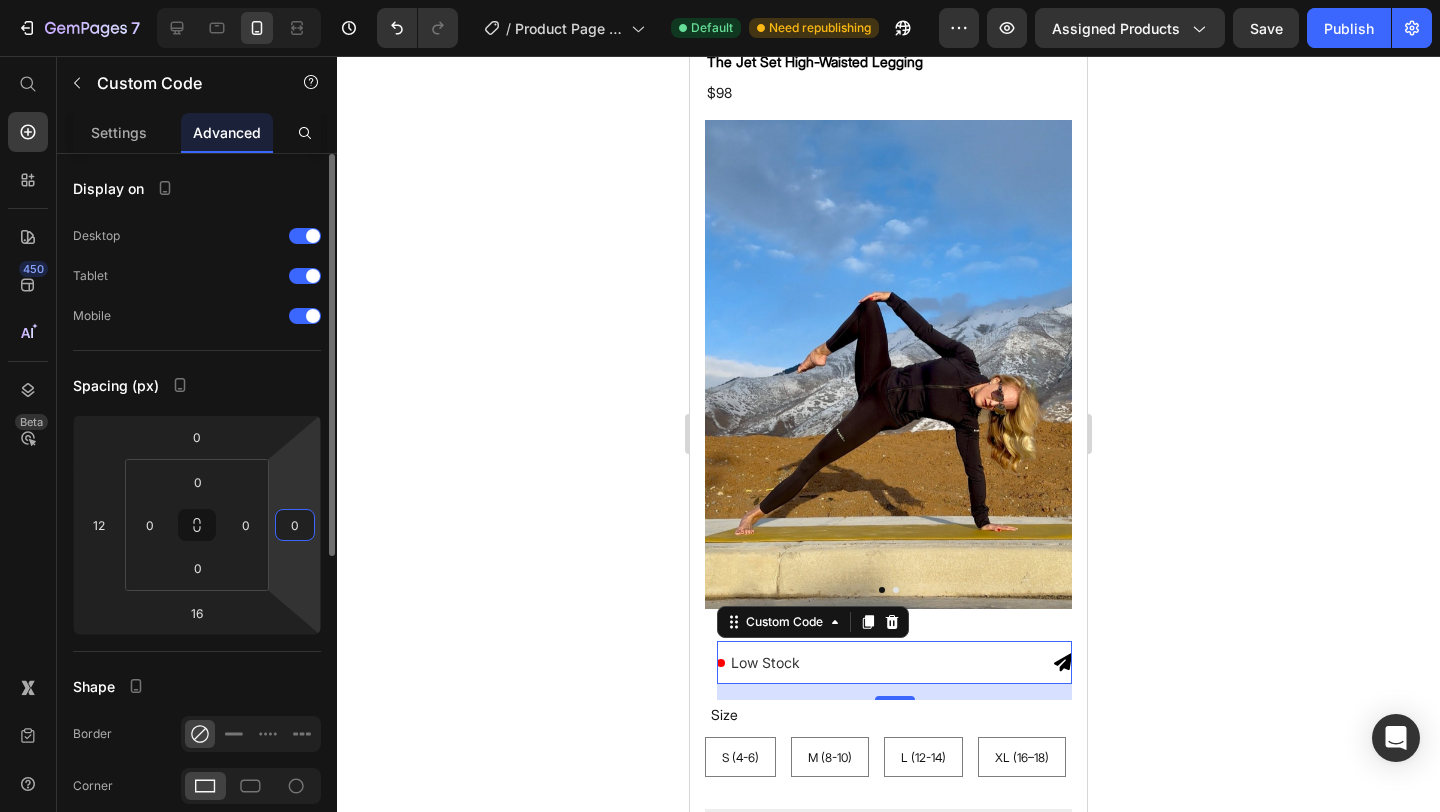 click on "0" at bounding box center (295, 525) 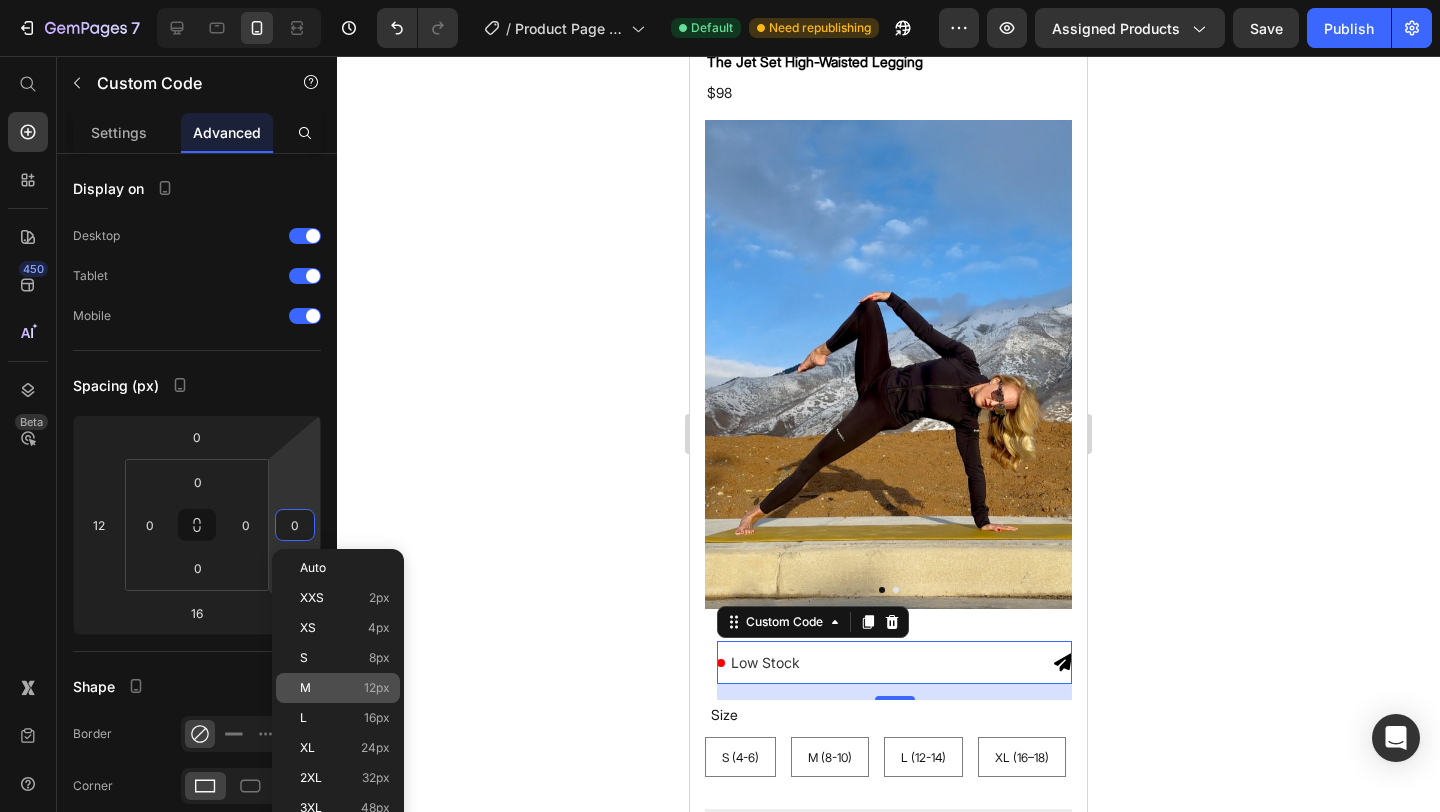 click on "M 12px" at bounding box center (345, 688) 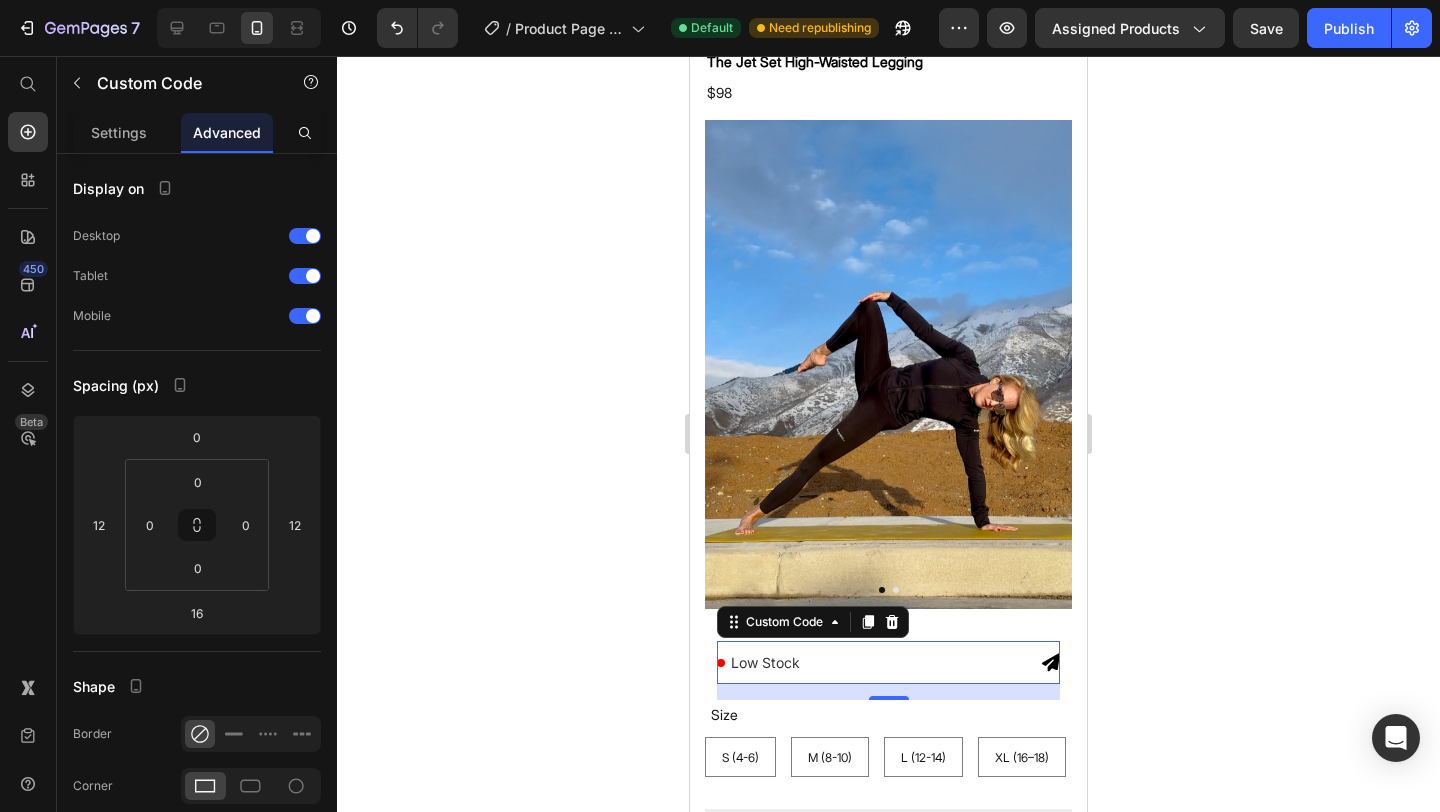 click 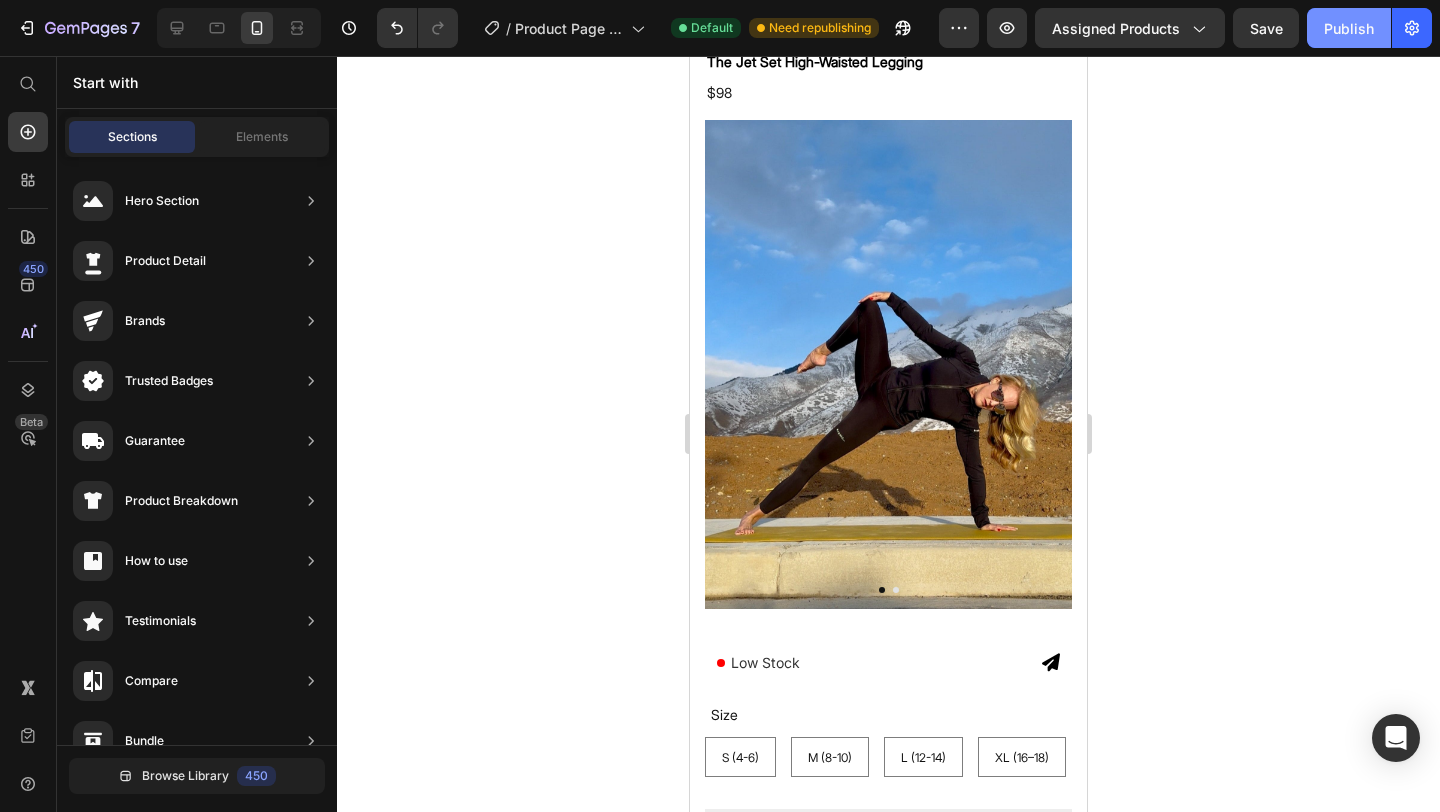 click on "Publish" at bounding box center [1349, 28] 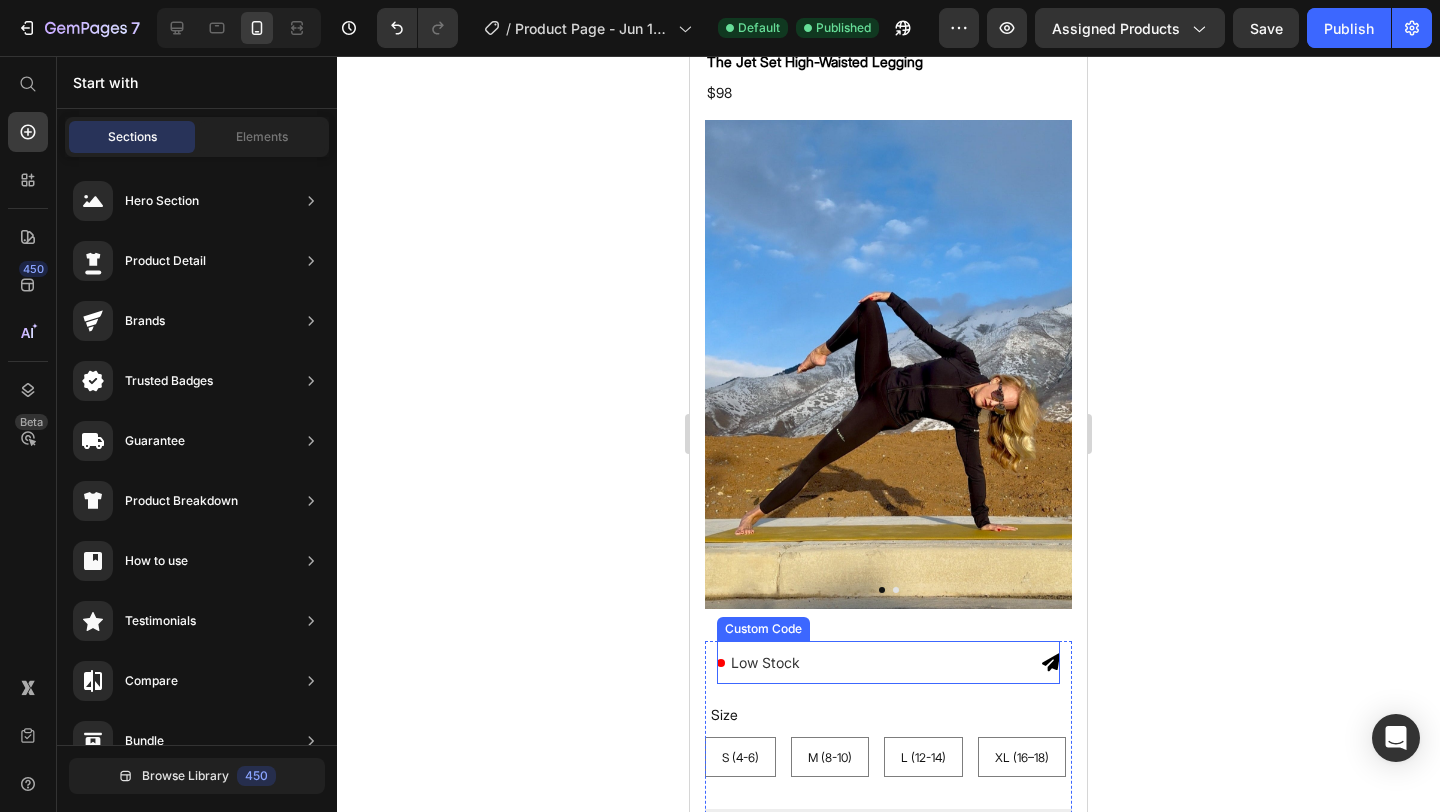 click on "Low Stock" at bounding box center (888, 662) 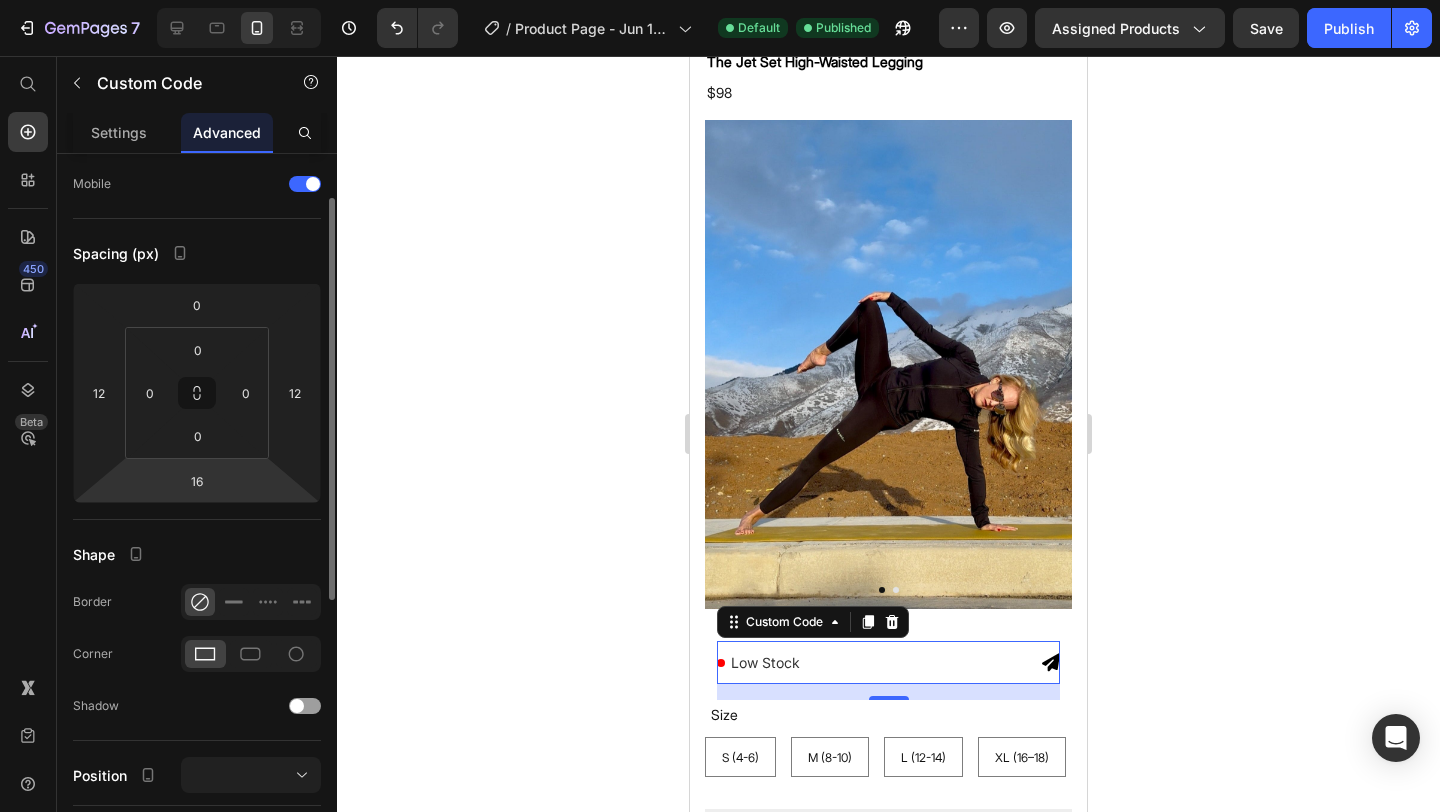 scroll, scrollTop: 139, scrollLeft: 0, axis: vertical 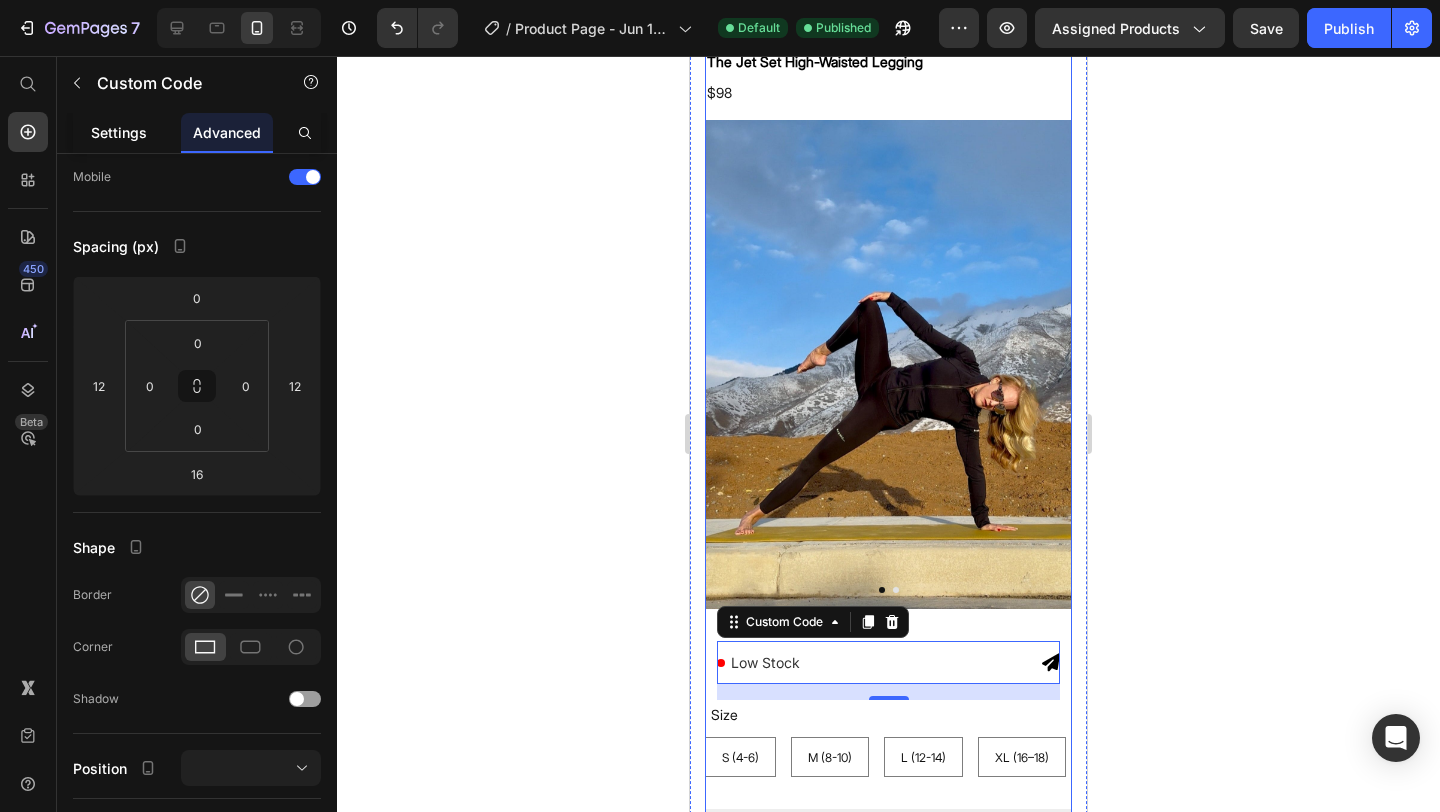 click on "Settings" 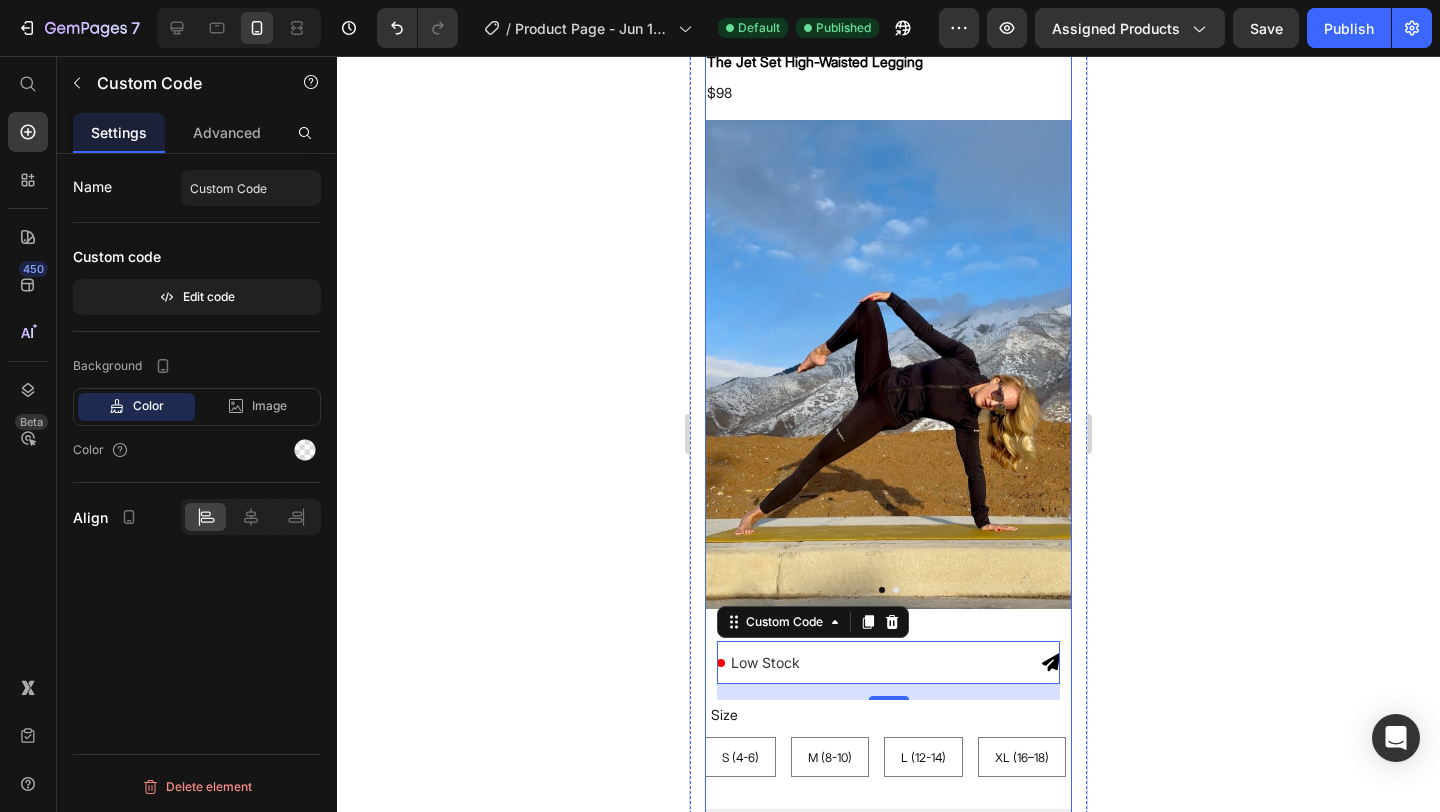 scroll, scrollTop: 0, scrollLeft: 0, axis: both 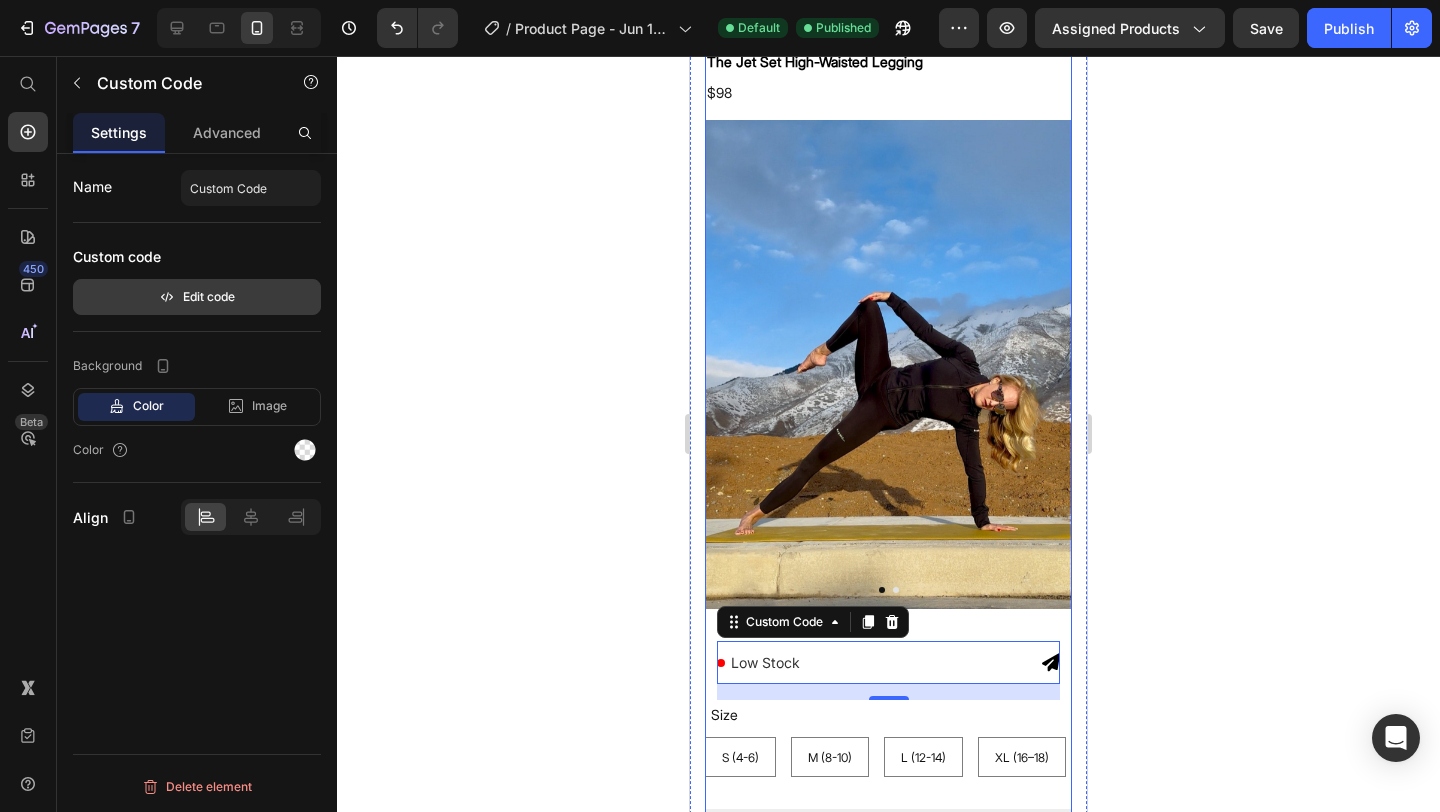 click on "Edit code" at bounding box center (197, 297) 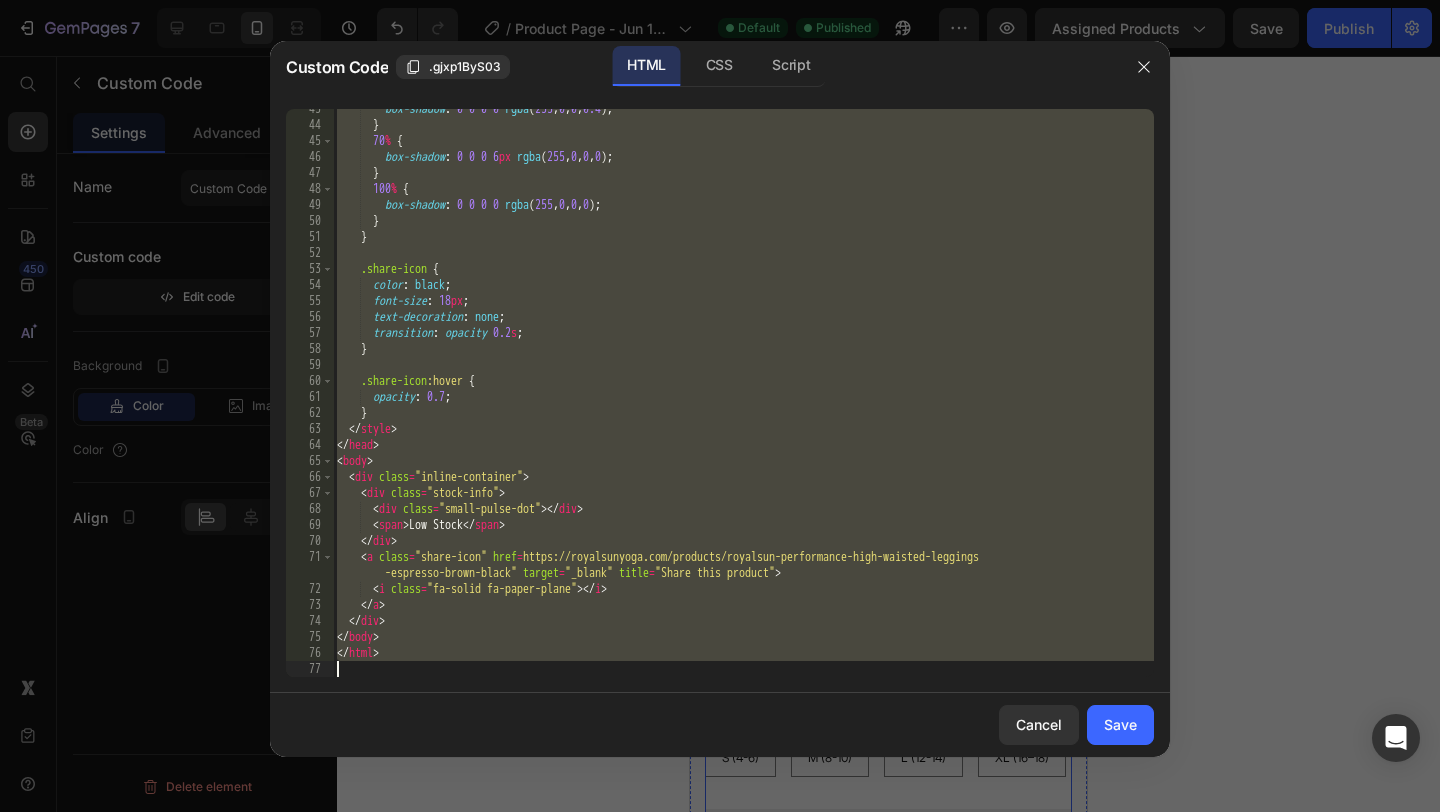 scroll, scrollTop: 696, scrollLeft: 0, axis: vertical 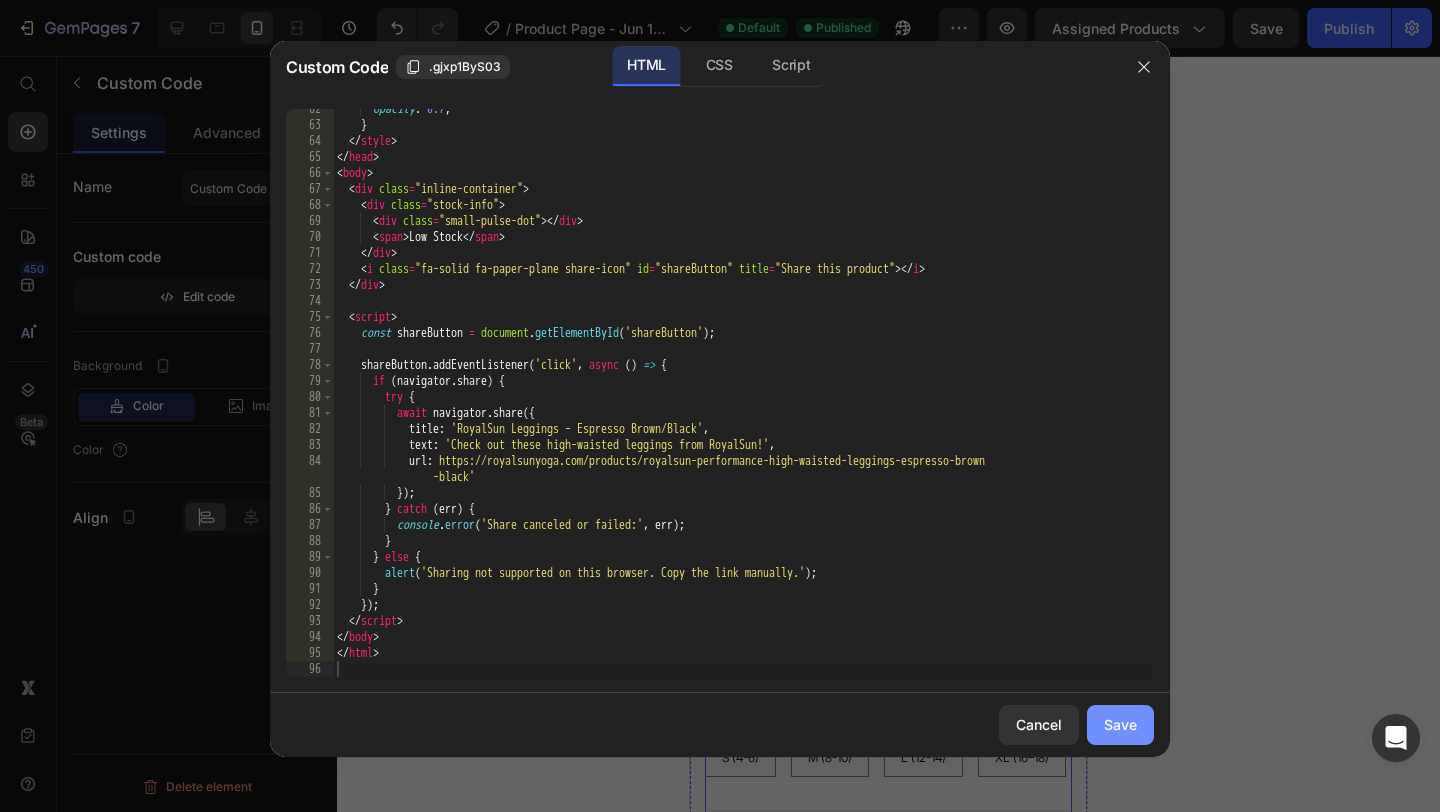 click on "Save" 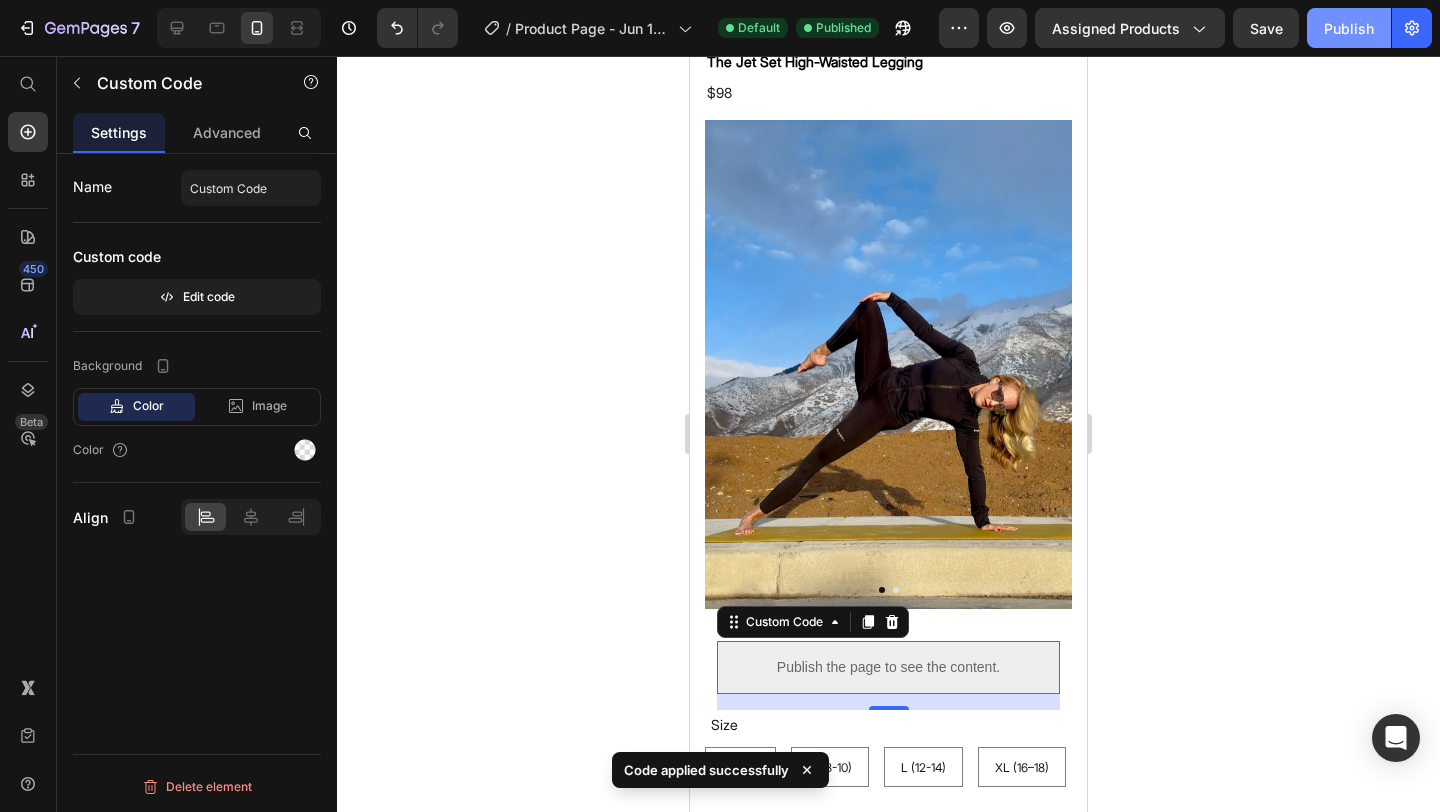click on "Publish" at bounding box center [1349, 28] 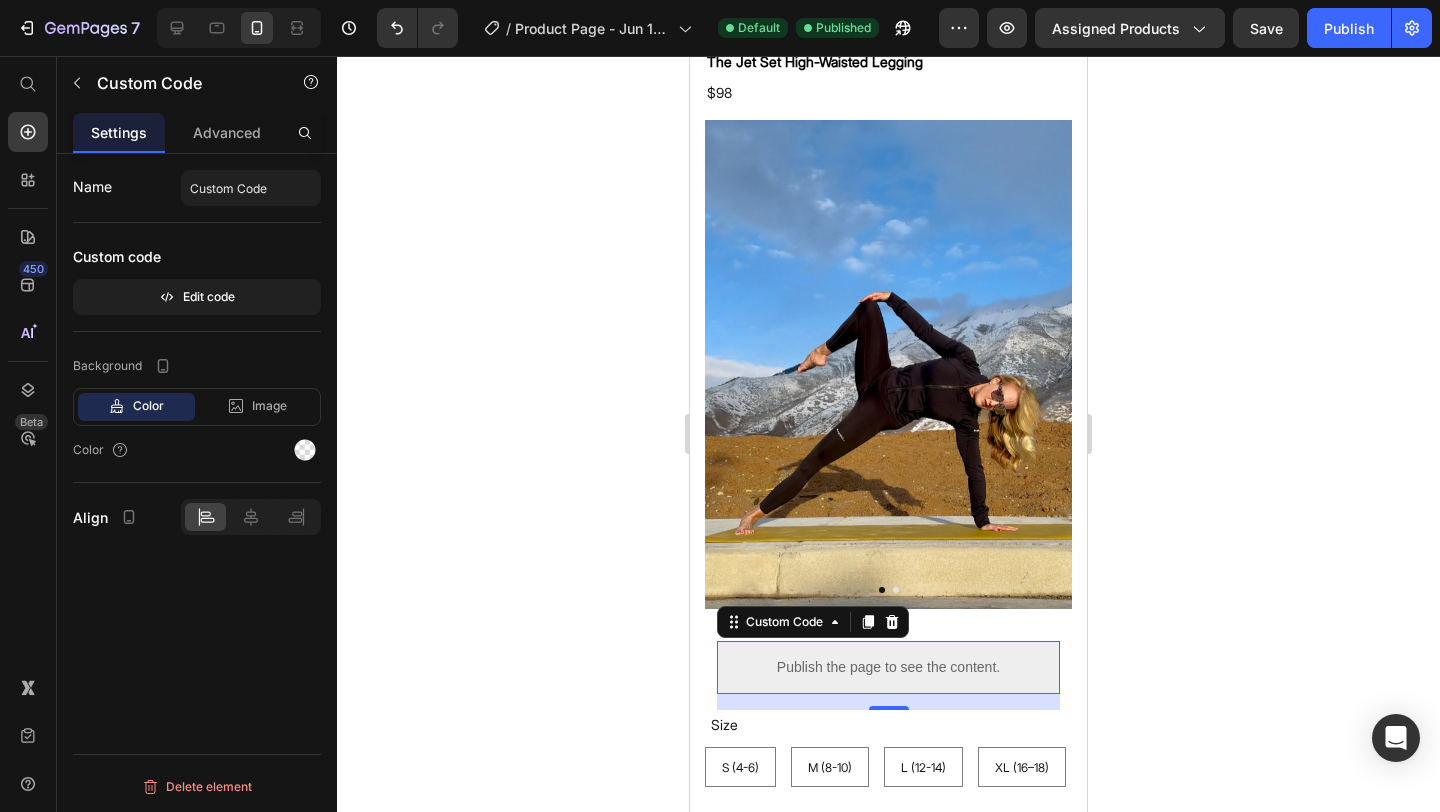 click on "Publish the page to see the content." at bounding box center (888, 667) 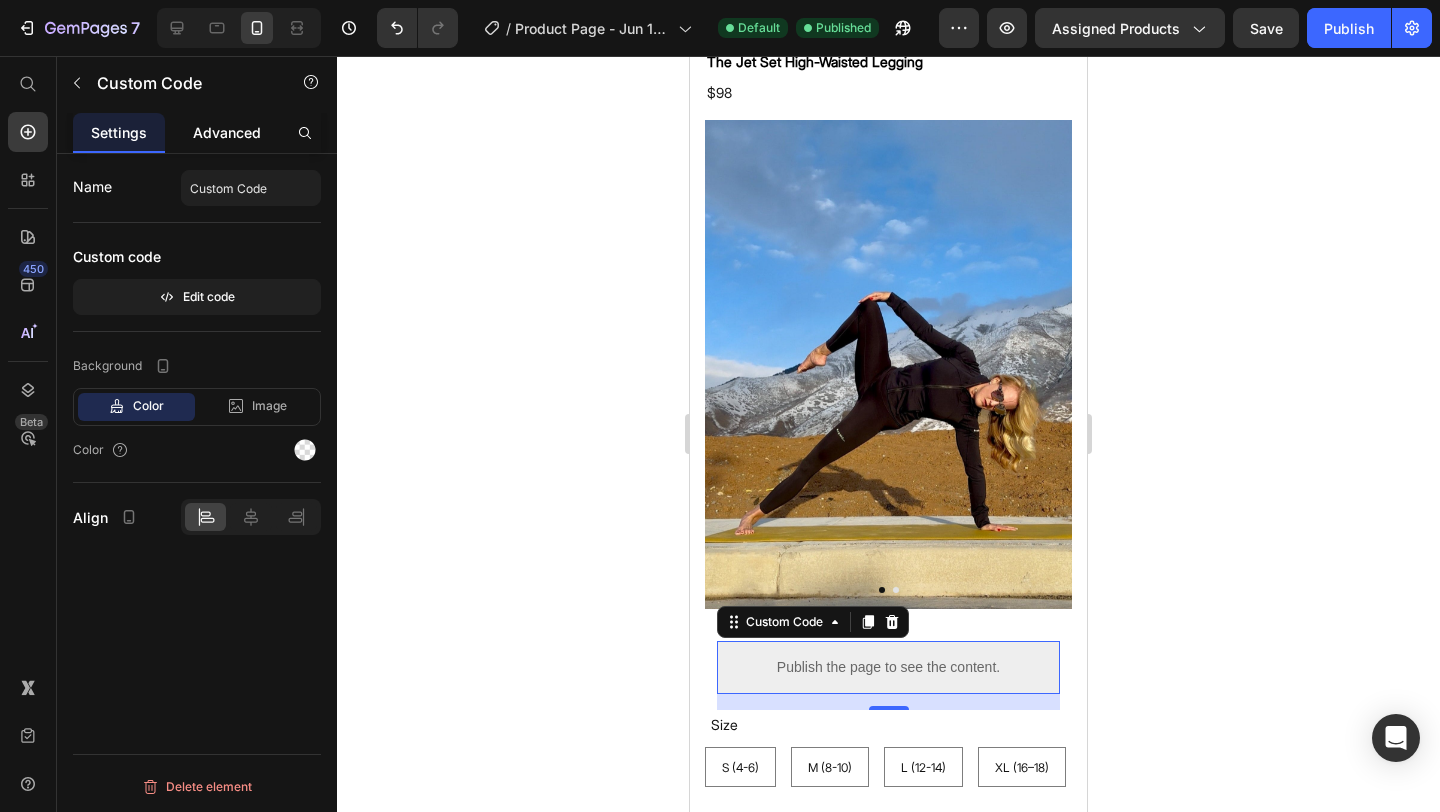 click on "Advanced" at bounding box center (227, 132) 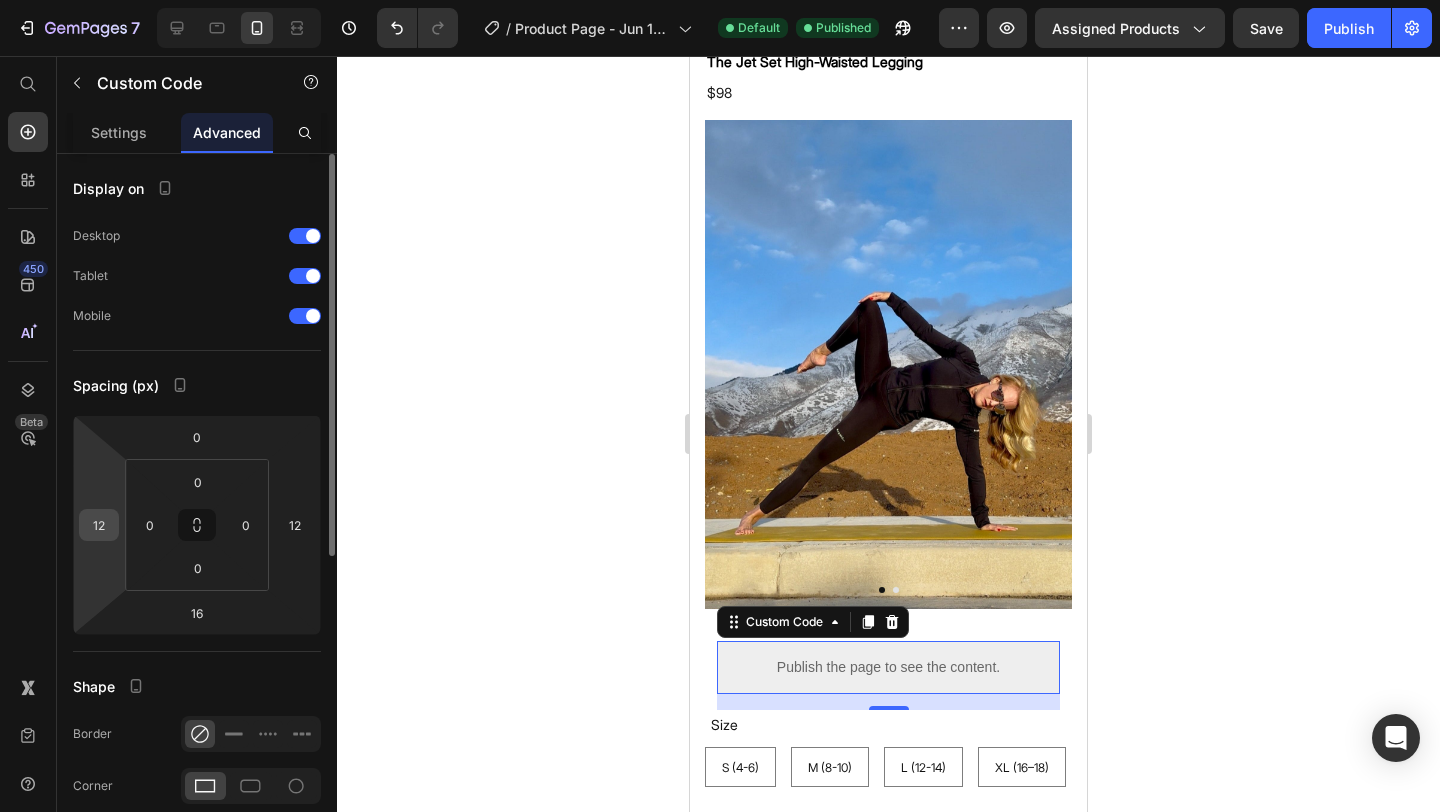click on "12" at bounding box center (99, 525) 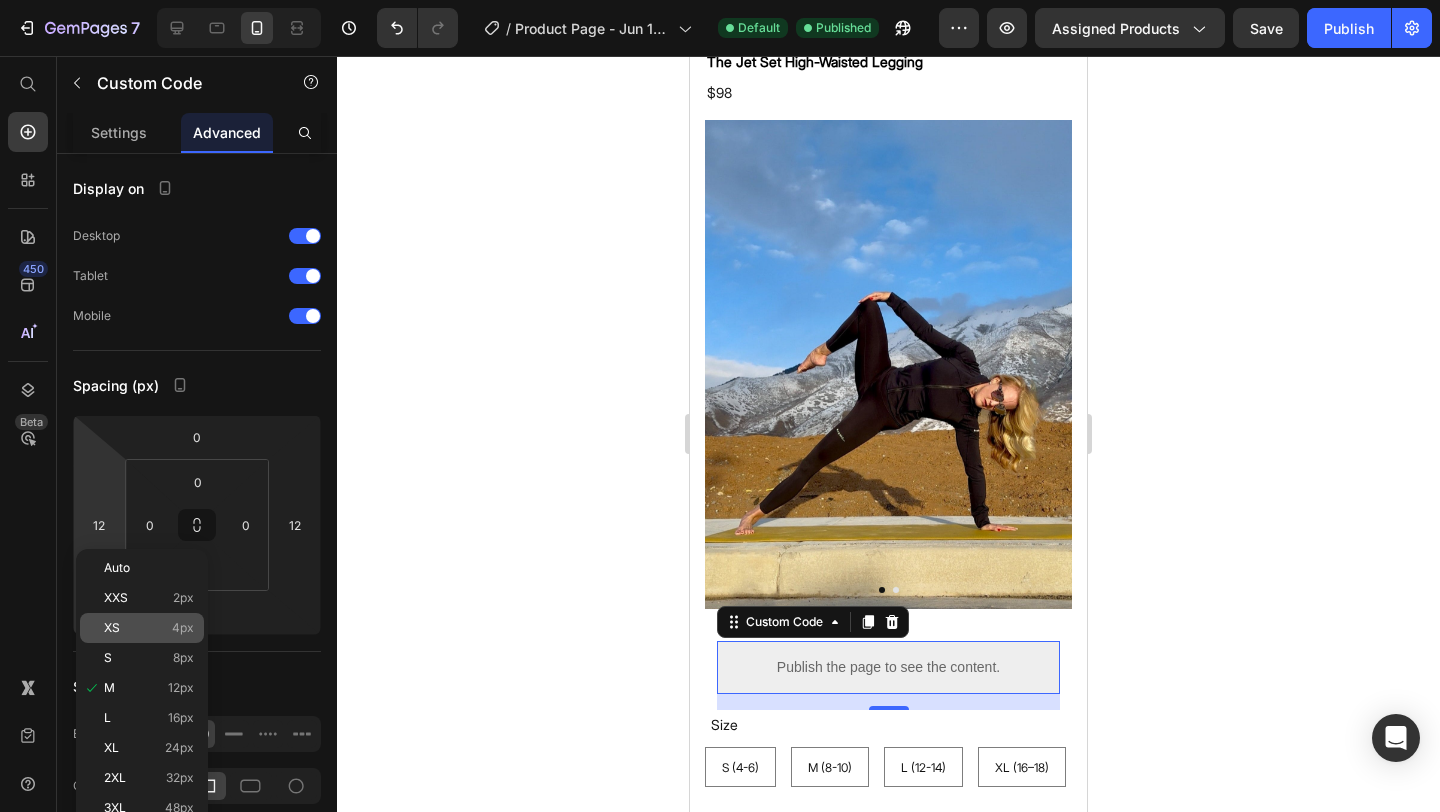 click on "XS 4px" at bounding box center [149, 628] 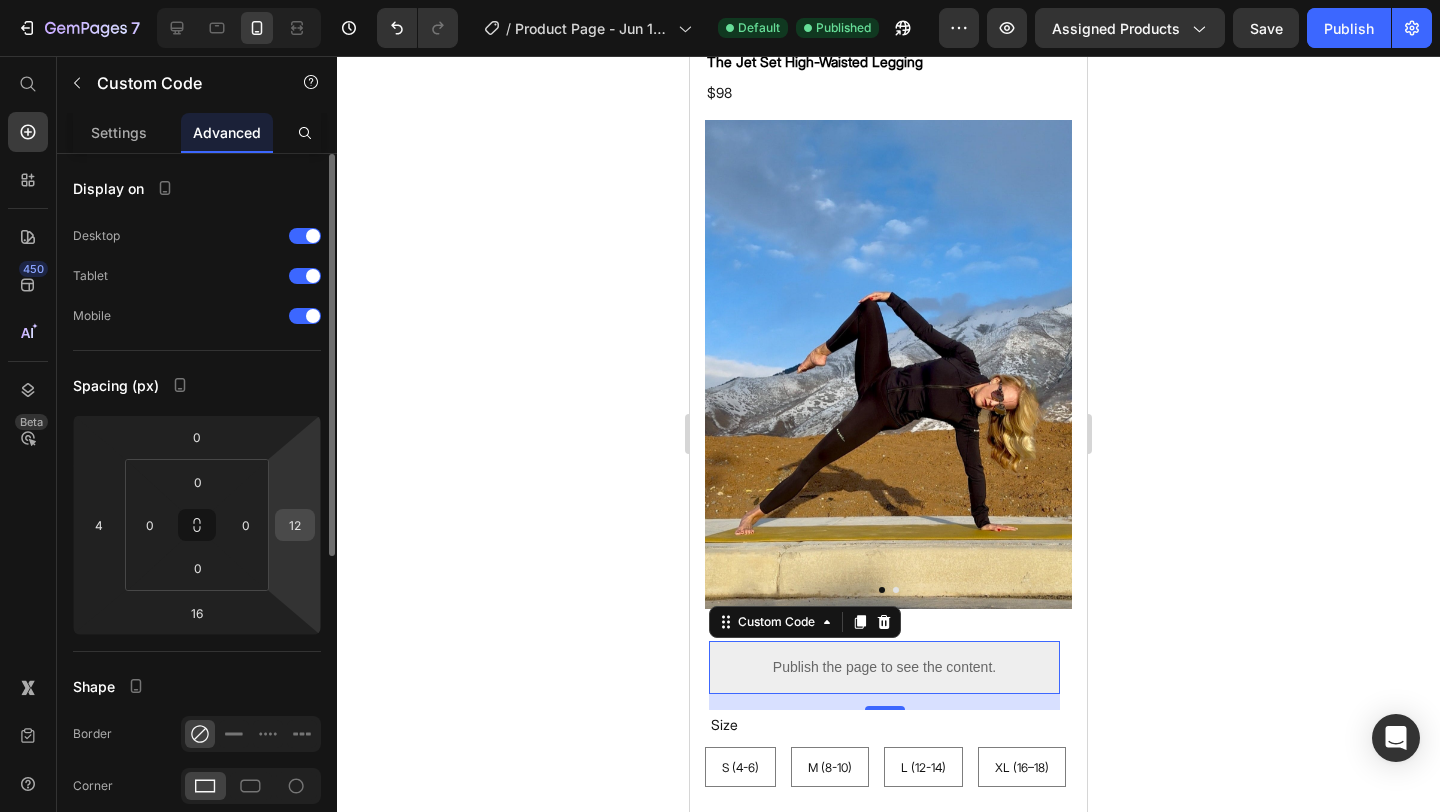 click on "12" at bounding box center (295, 525) 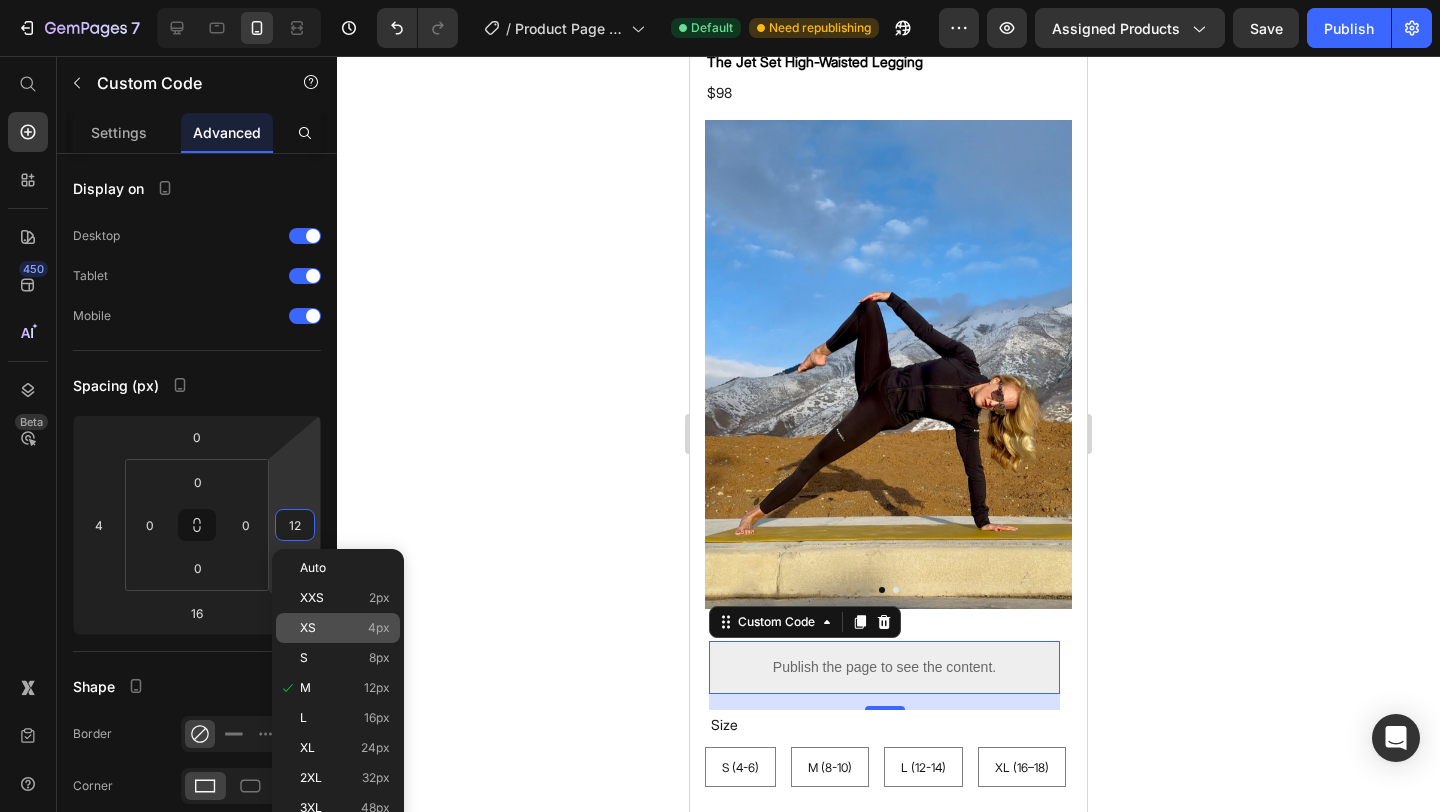 click on "XS 4px" 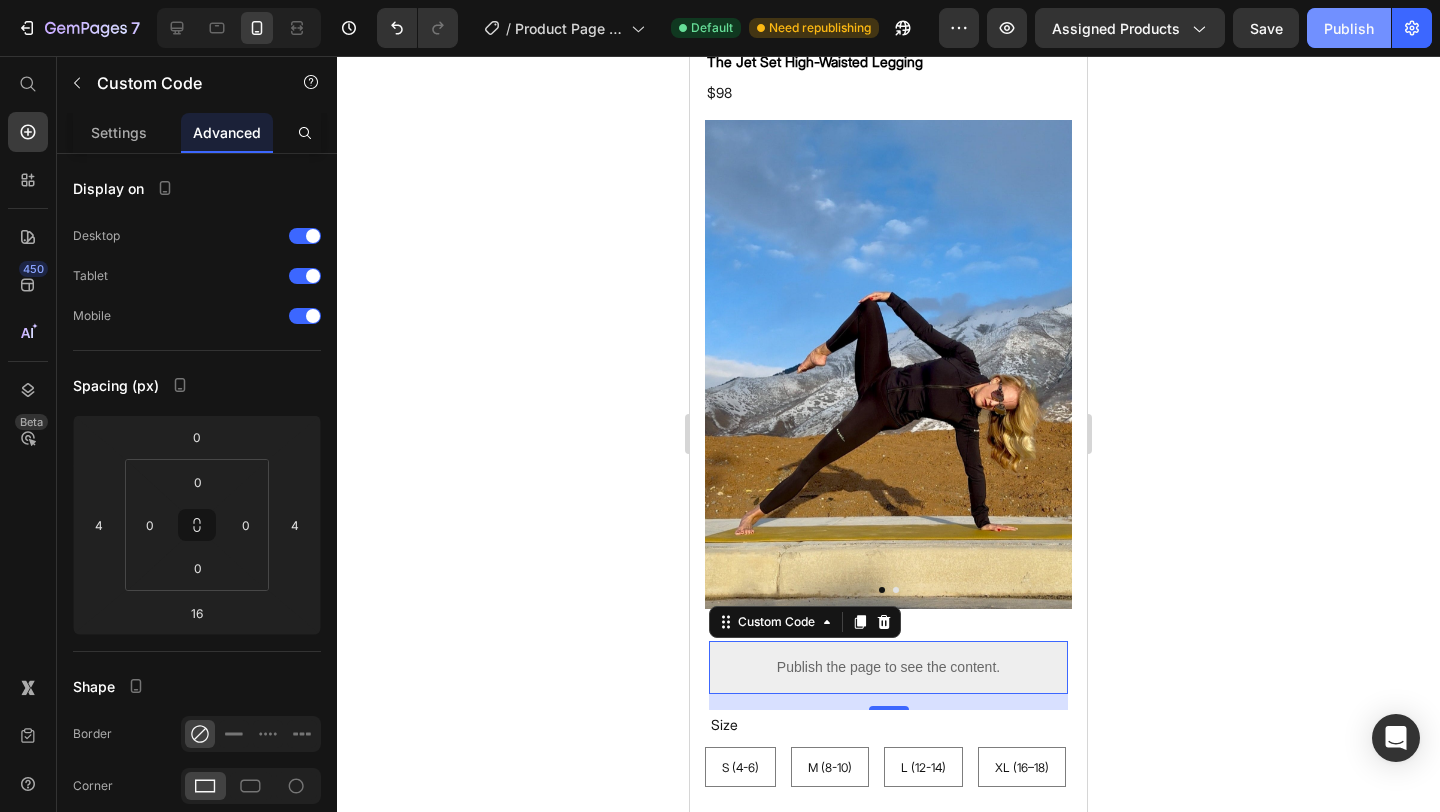 click on "Publish" 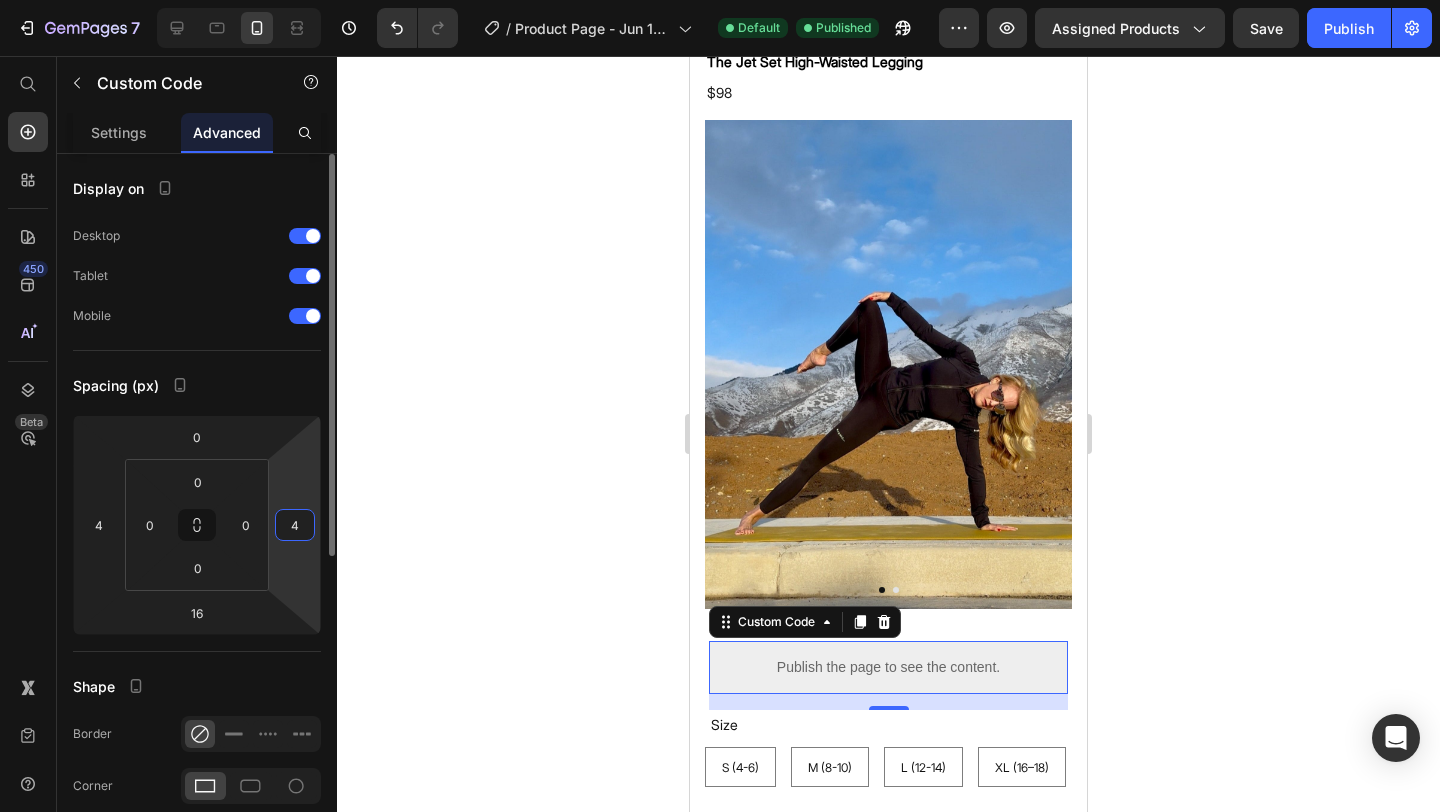 click on "4" at bounding box center (295, 525) 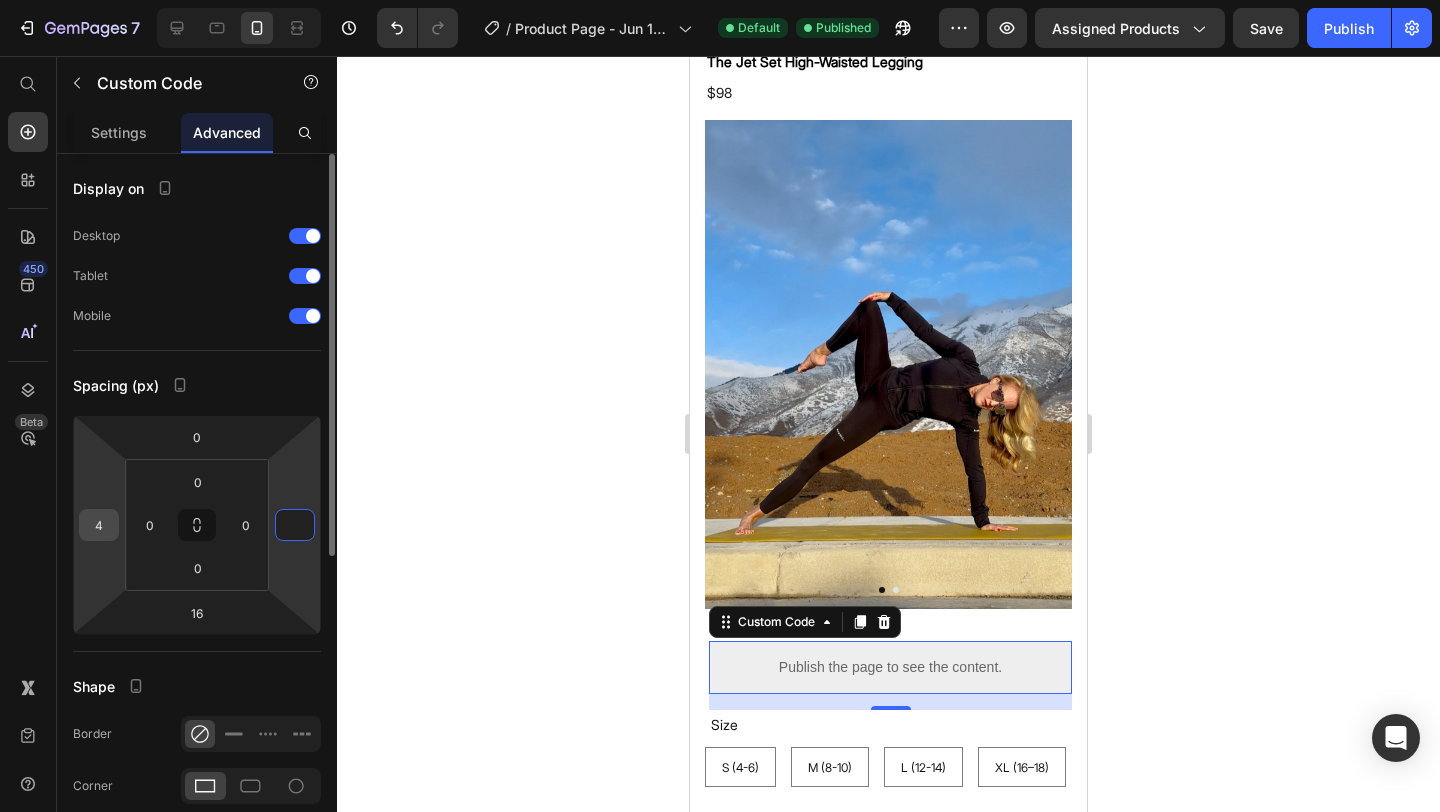 type on "0" 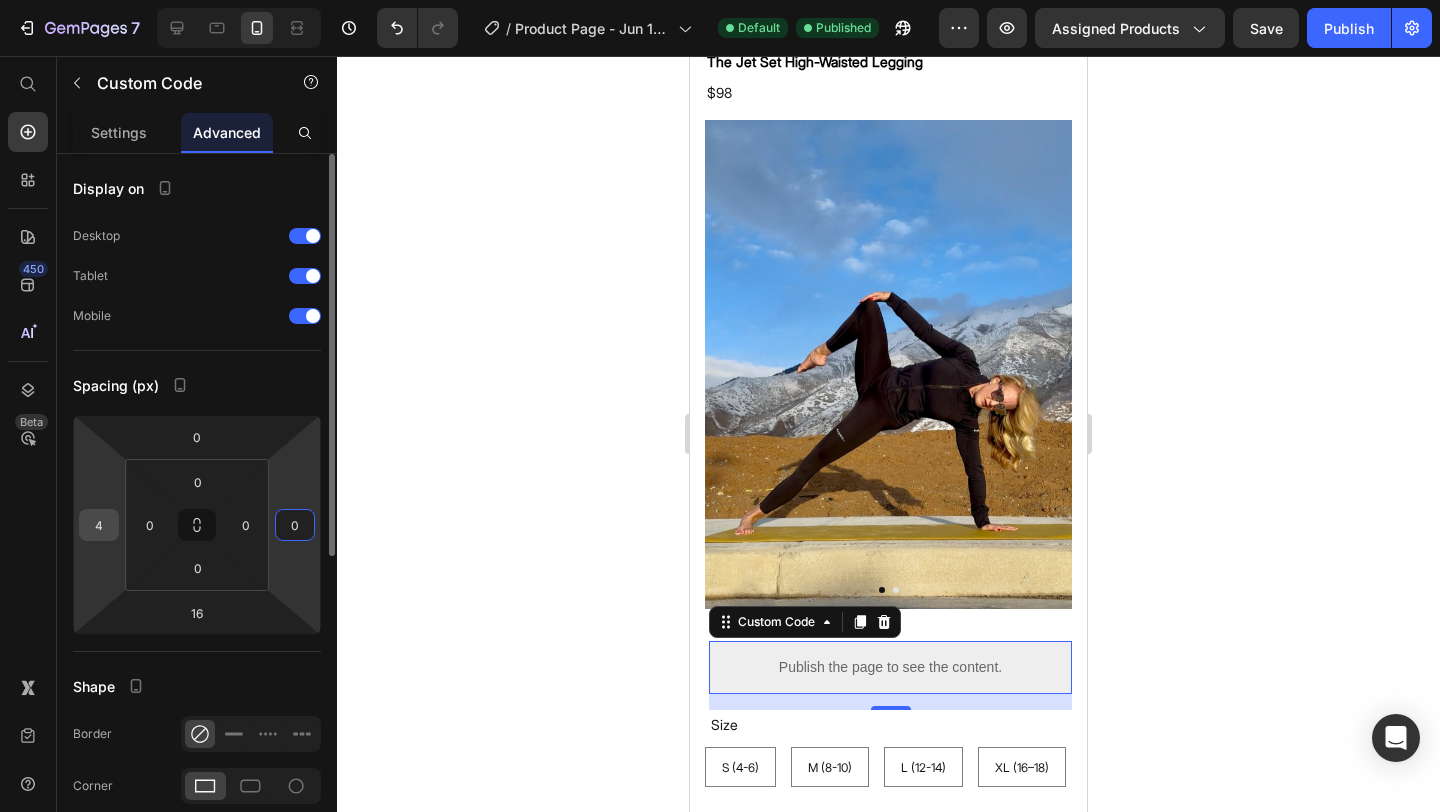click on "4" at bounding box center (99, 525) 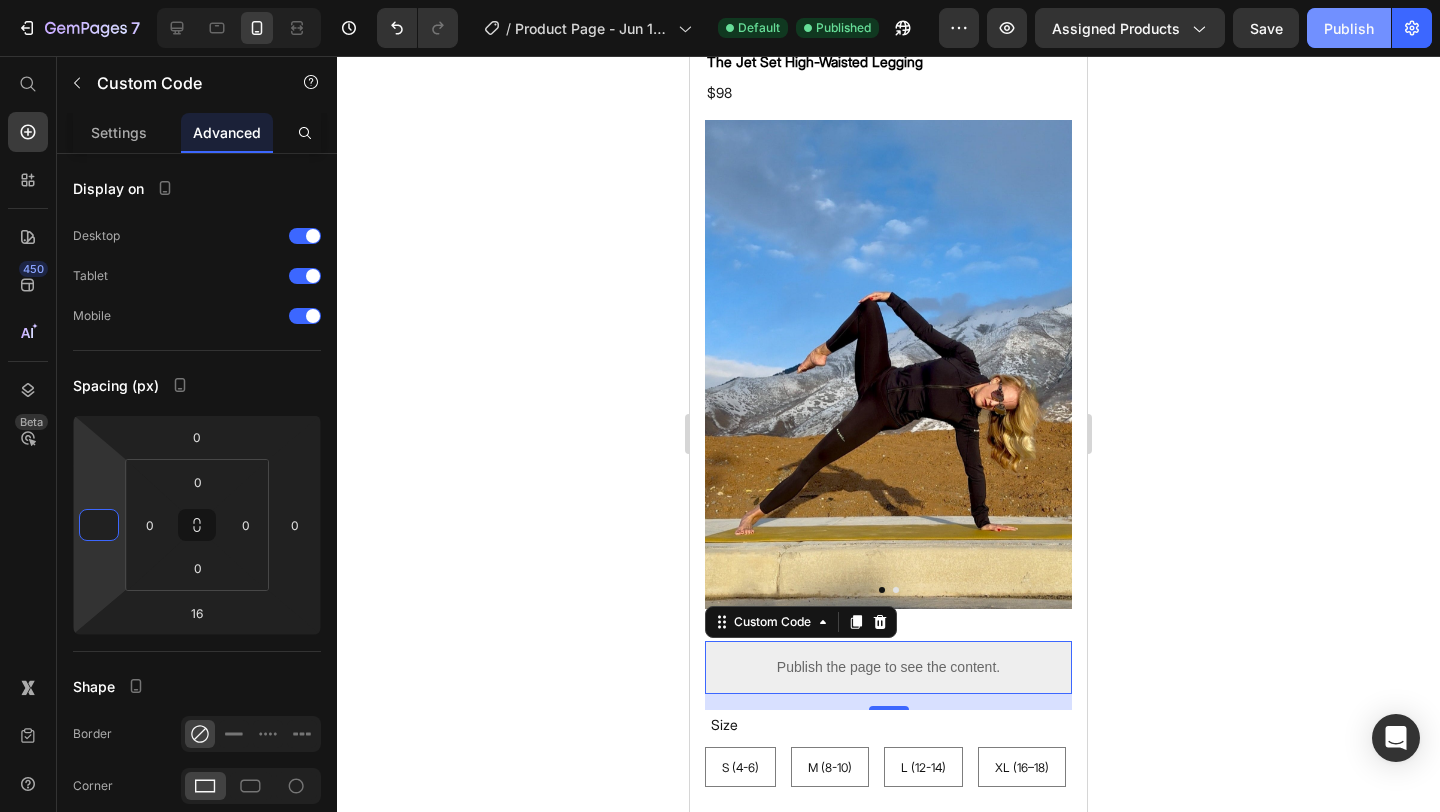 type on "0" 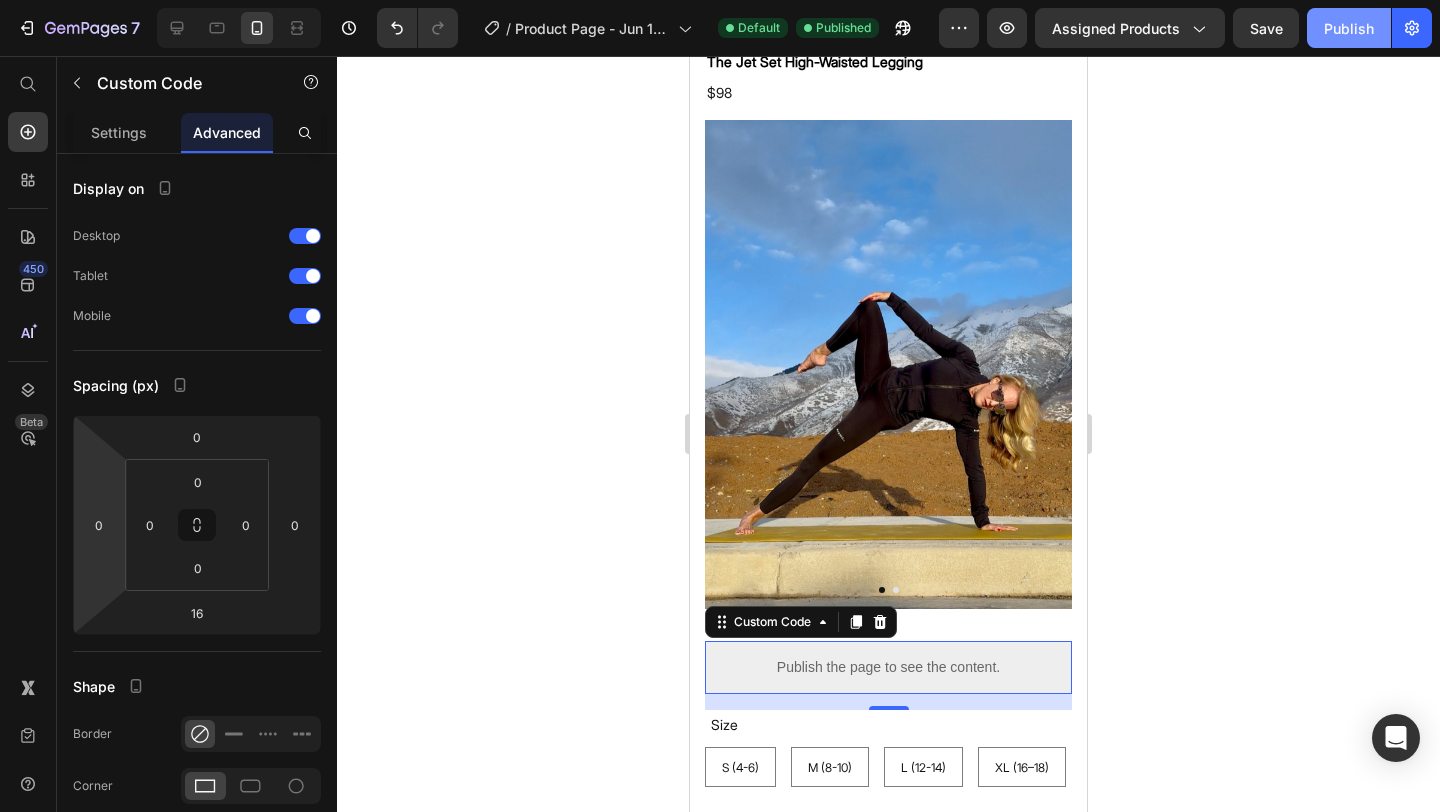 click on "Publish" 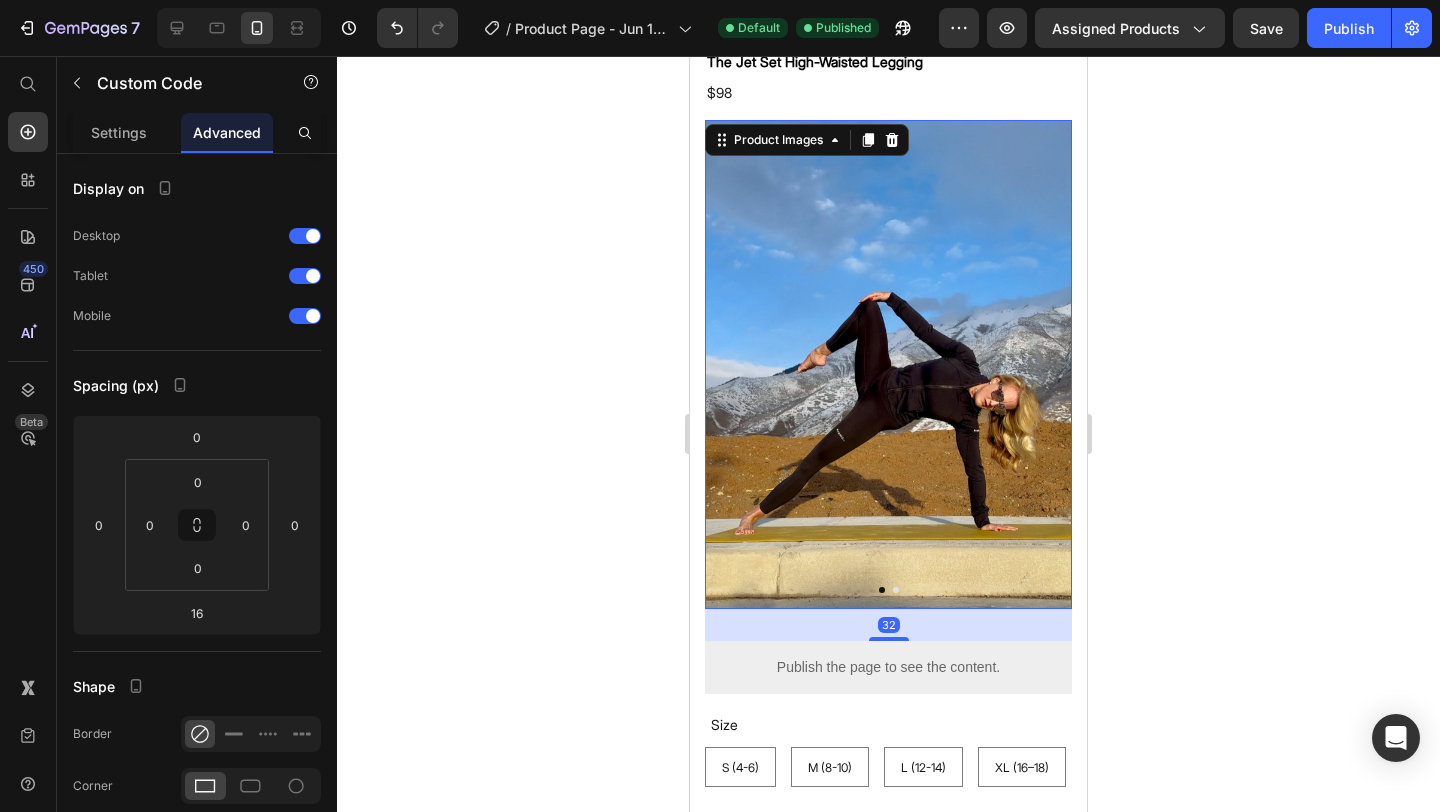 click at bounding box center [888, 364] 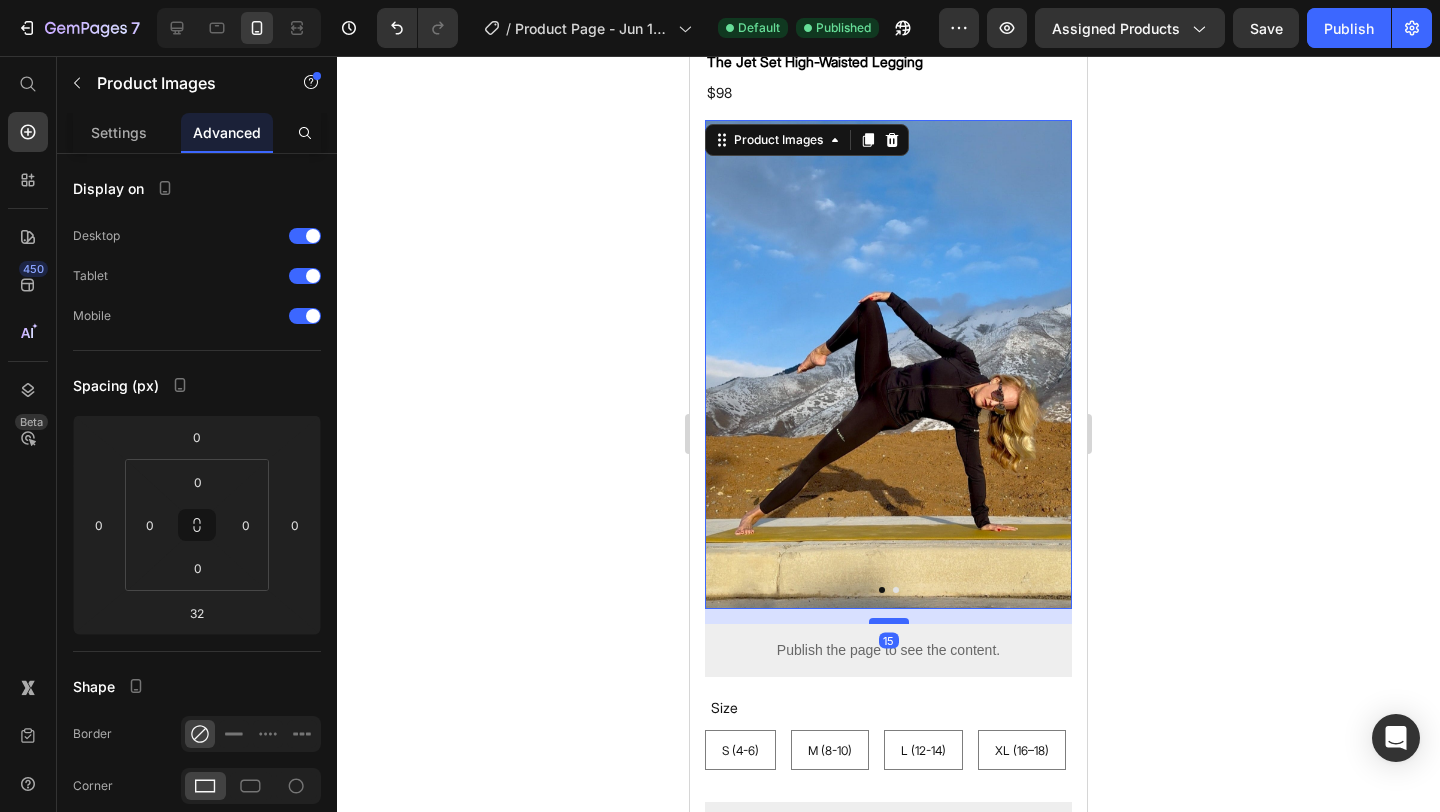 drag, startPoint x: 892, startPoint y: 635, endPoint x: 896, endPoint y: 619, distance: 16.492422 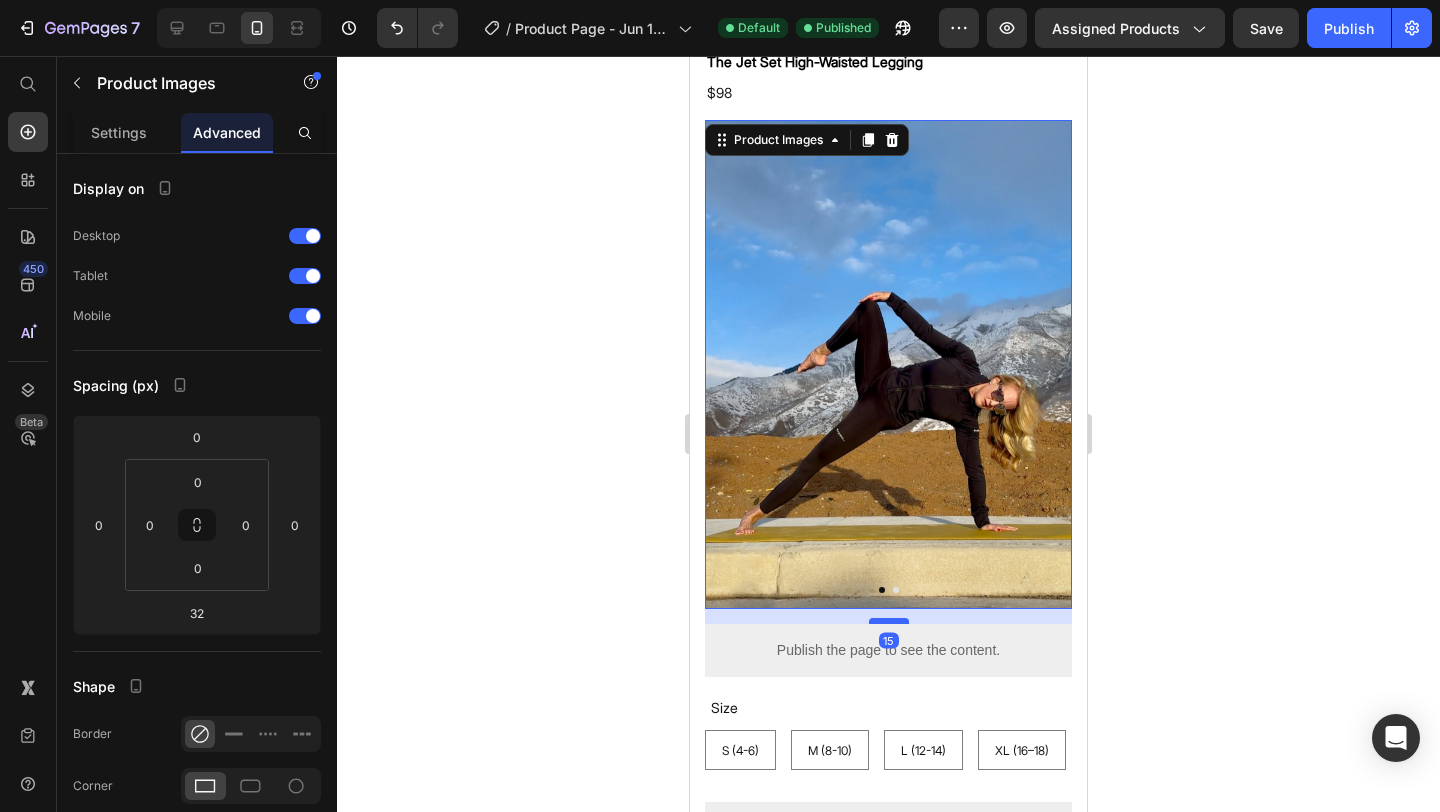 click at bounding box center [889, 621] 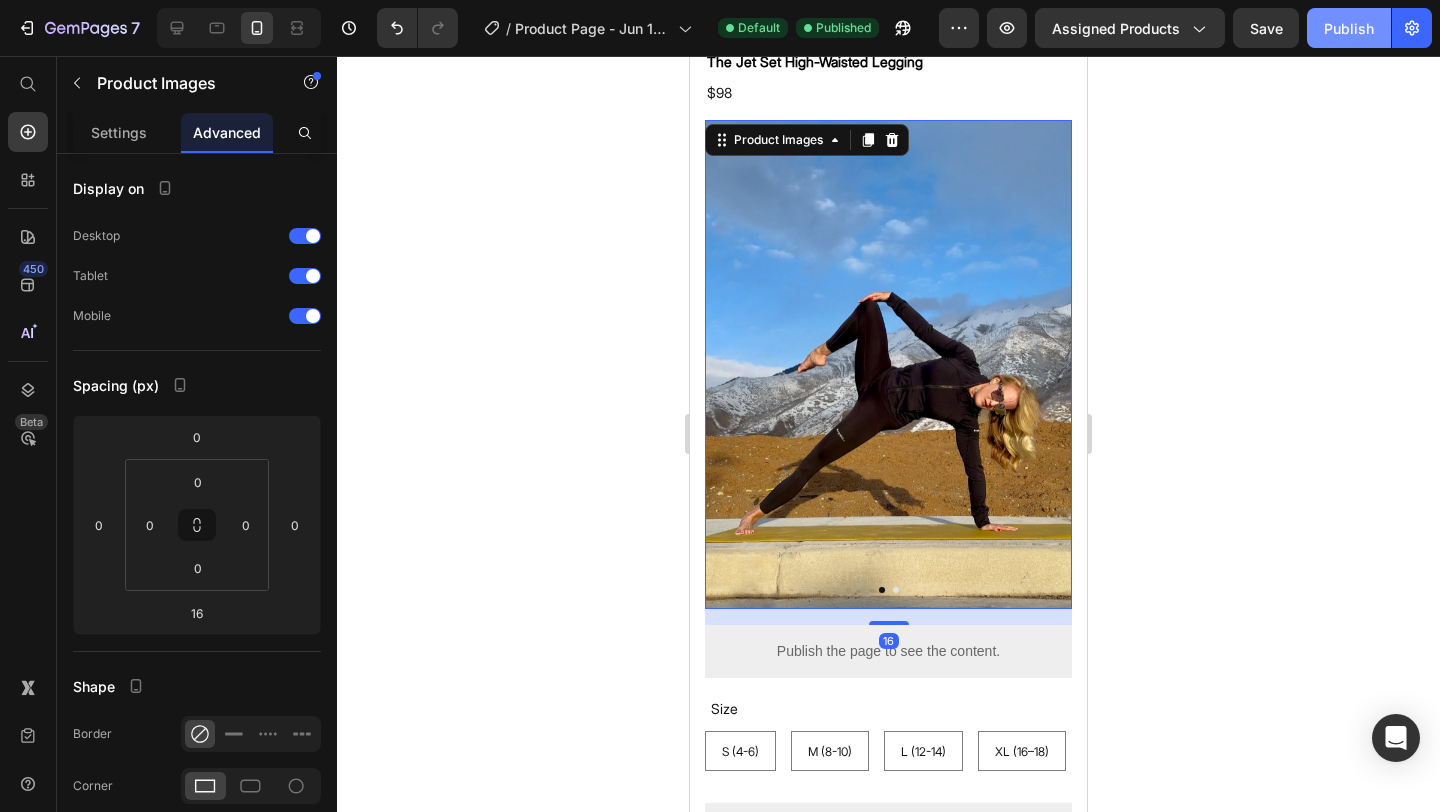 click on "Publish" at bounding box center (1349, 28) 